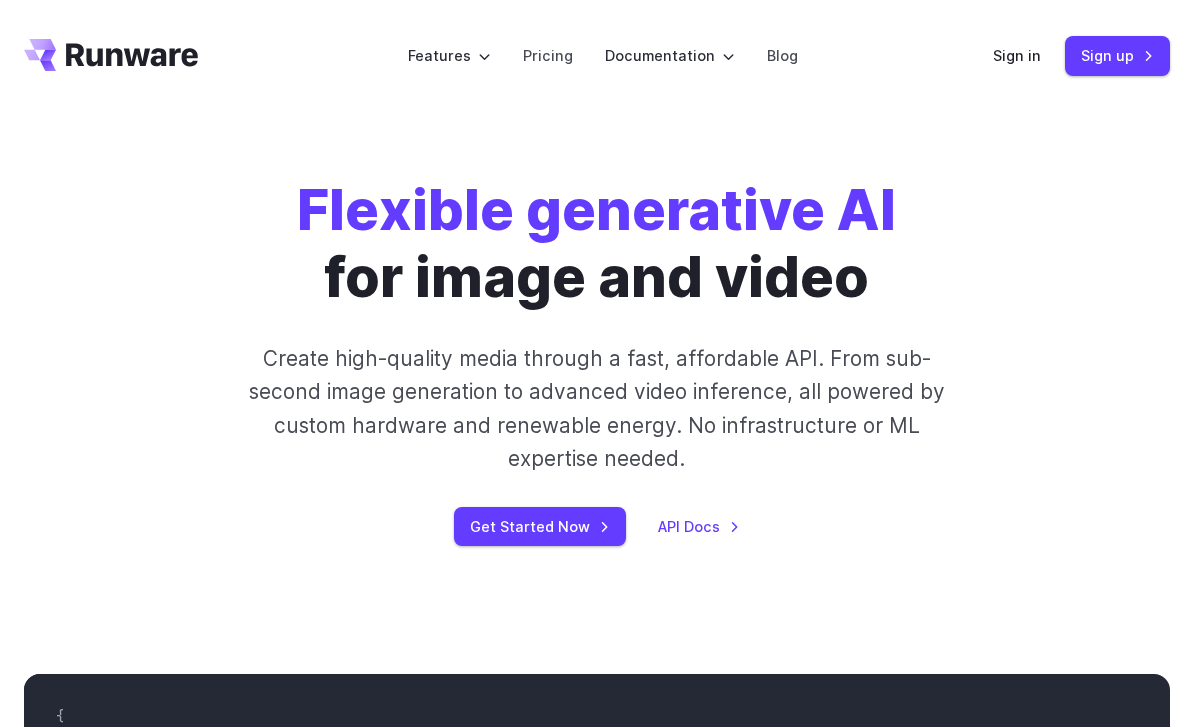 scroll, scrollTop: 0, scrollLeft: 0, axis: both 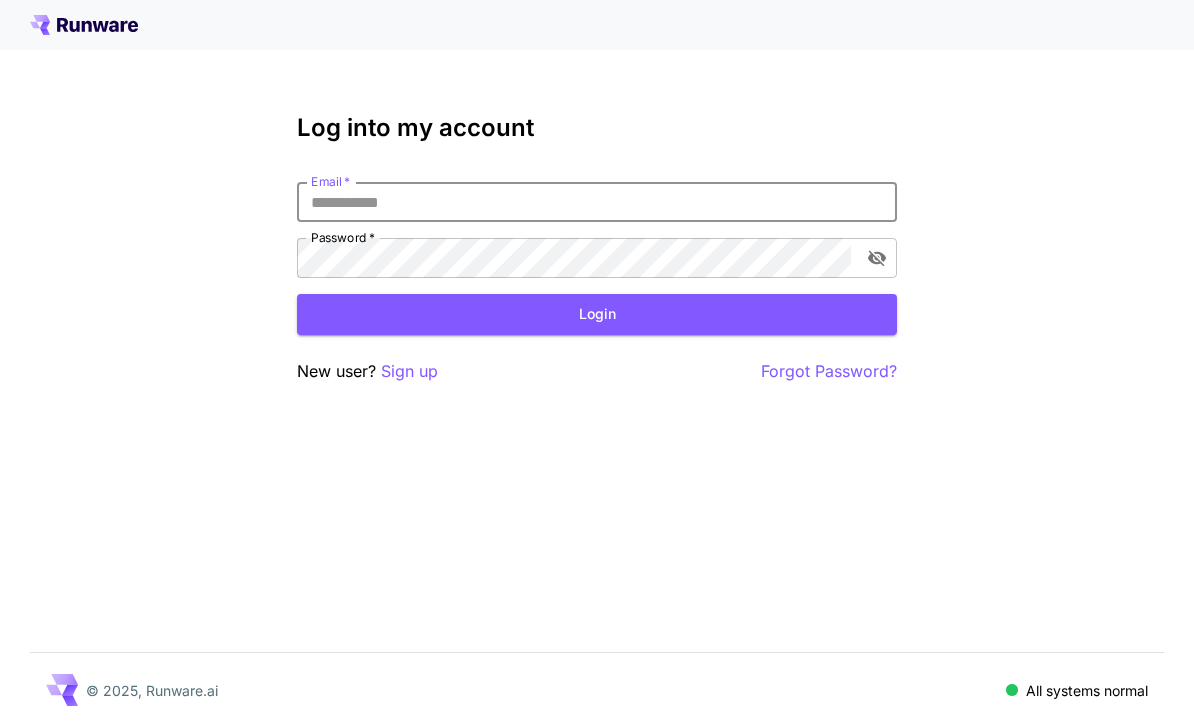 type on "**********" 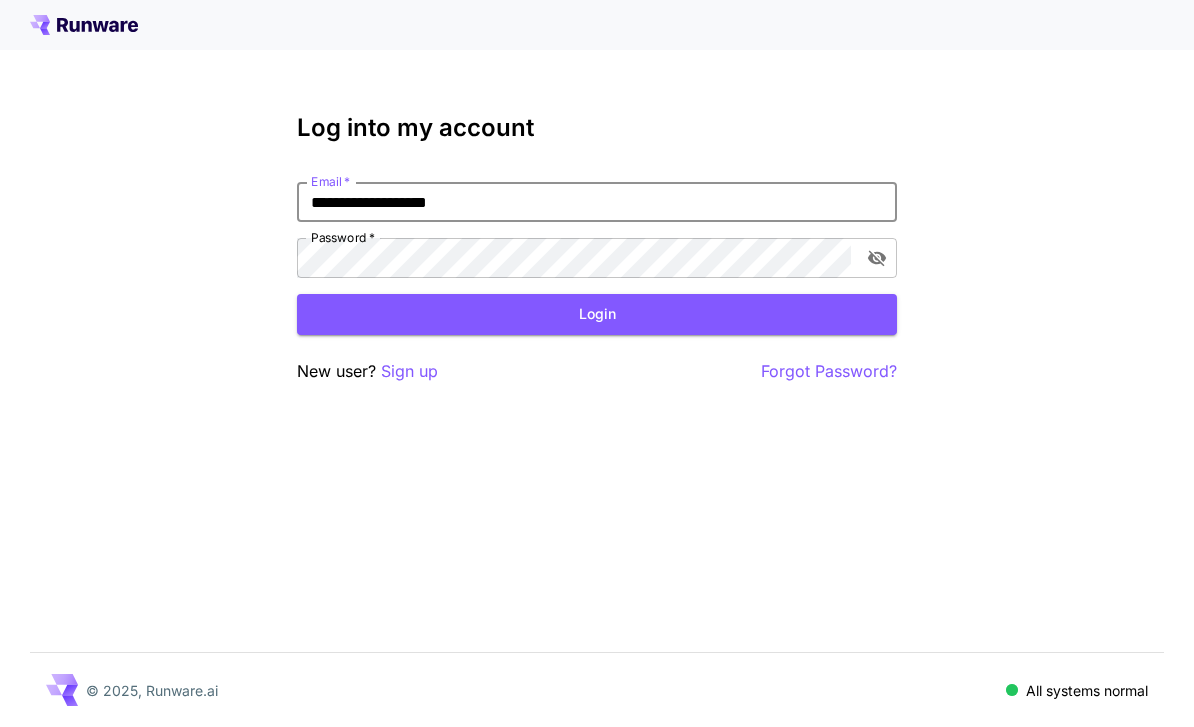 click on "Login" at bounding box center [597, 314] 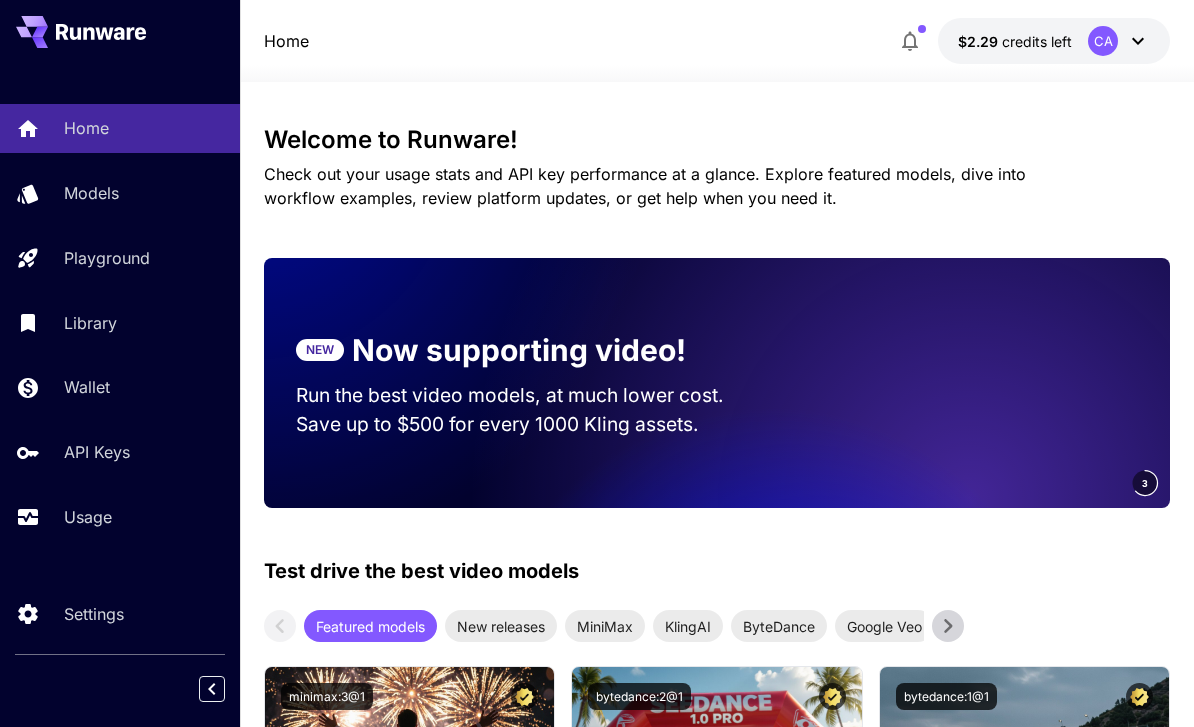 click on "Models" at bounding box center (120, 193) 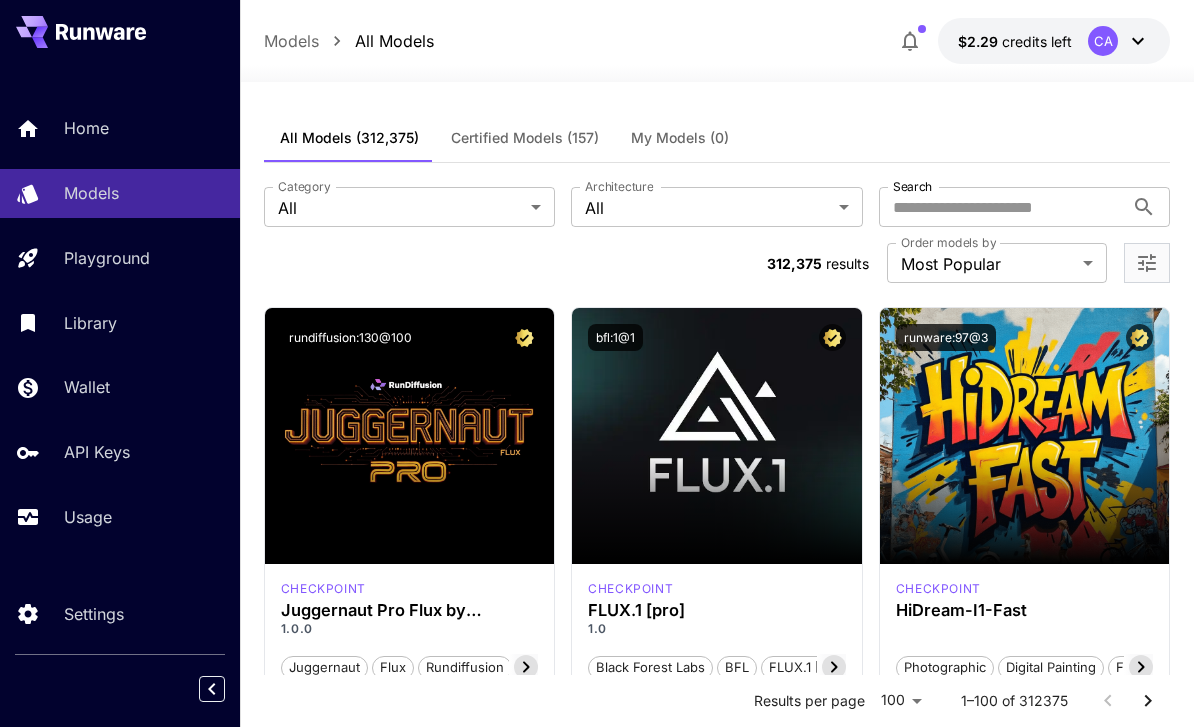 click on "Playground" at bounding box center (120, 258) 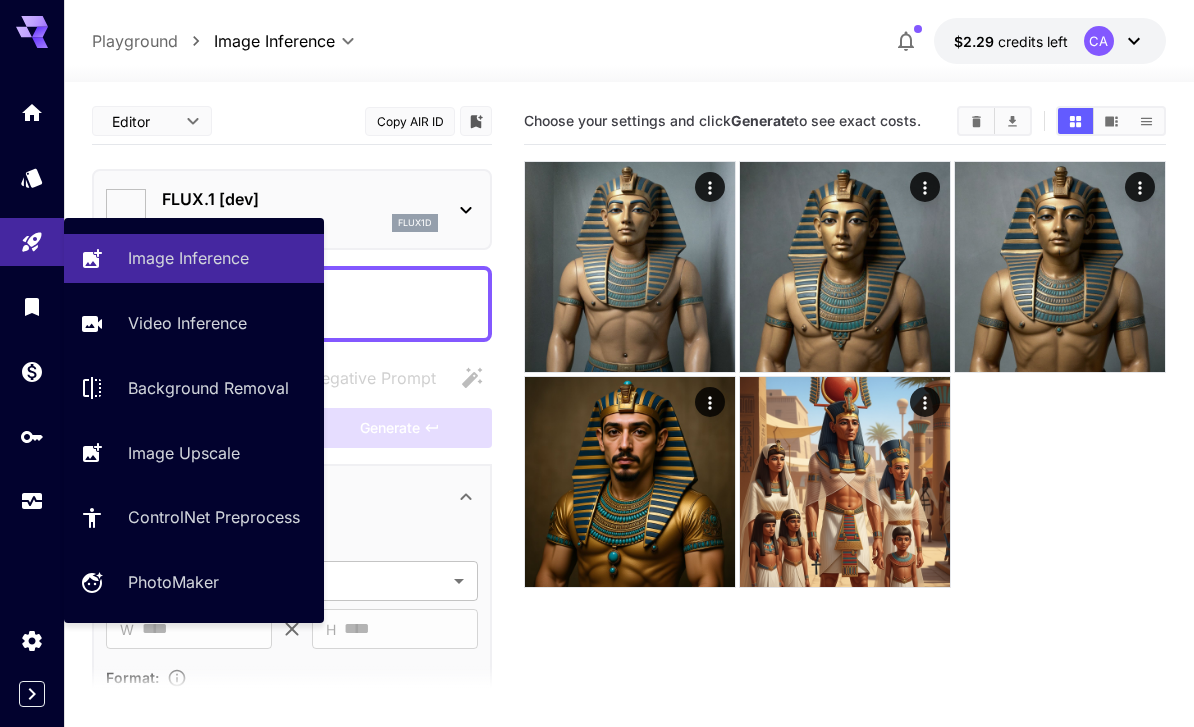 type on "**********" 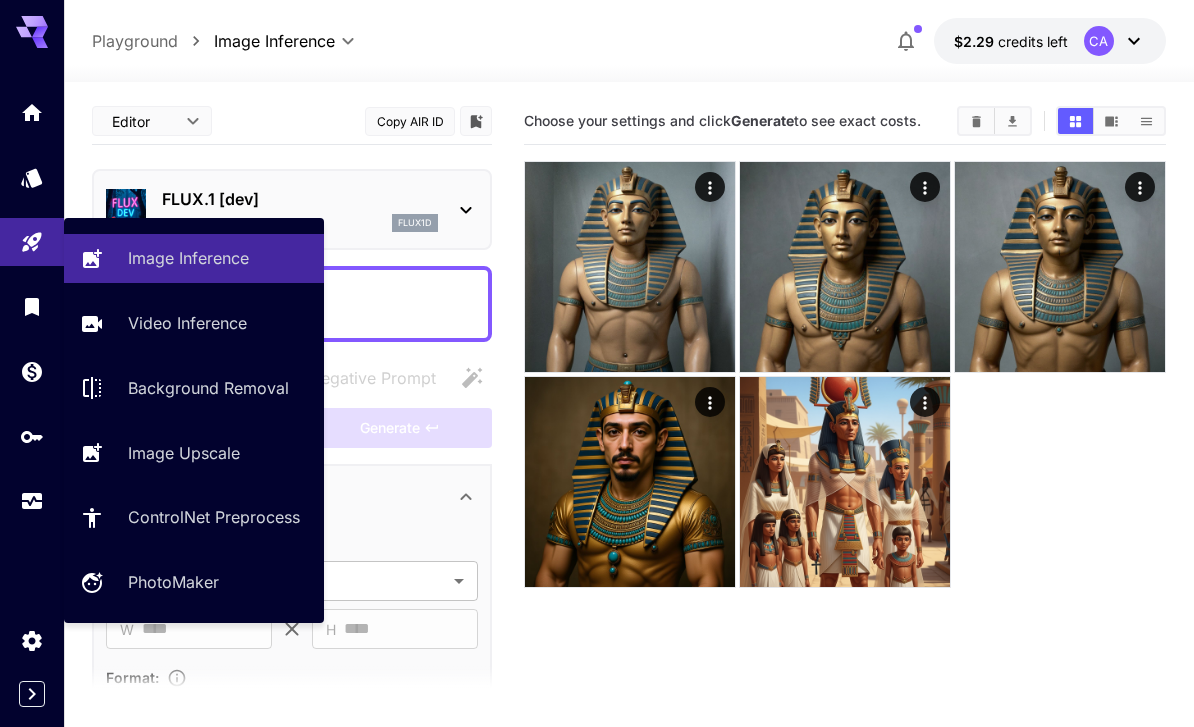 click on "Choose your settings and click  Generate  to see exact costs." at bounding box center [845, 461] 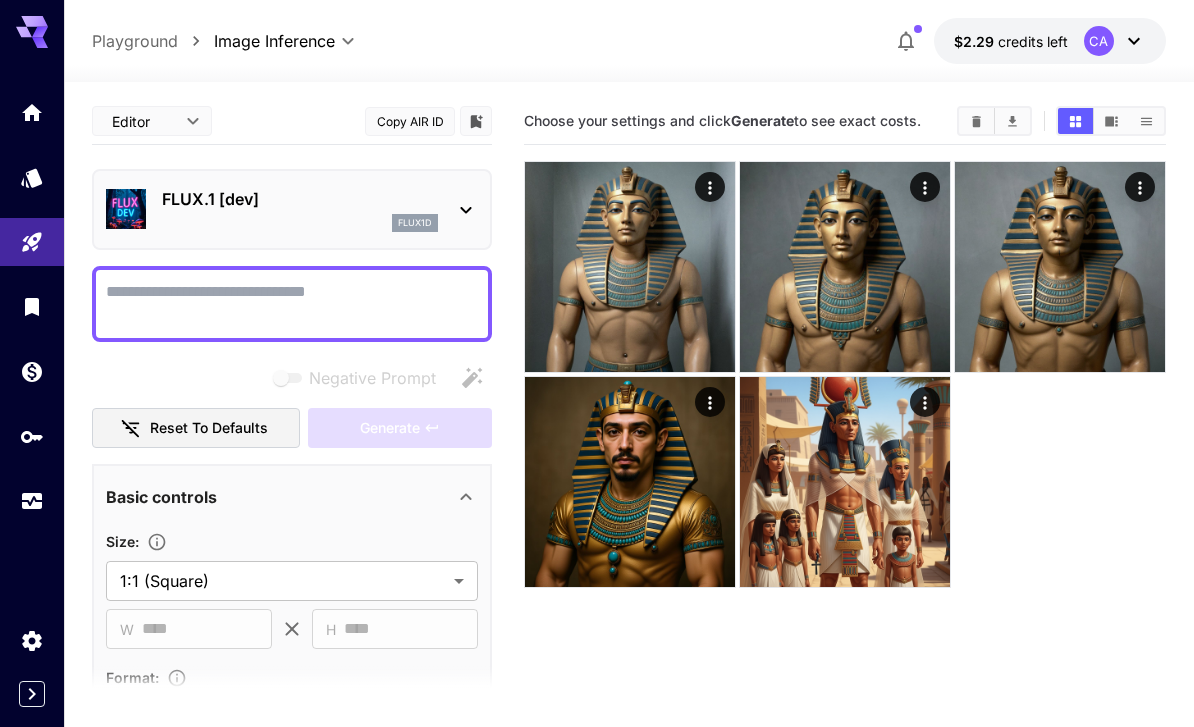 click on "FLUX.1 [dev] flux1d" at bounding box center (292, 209) 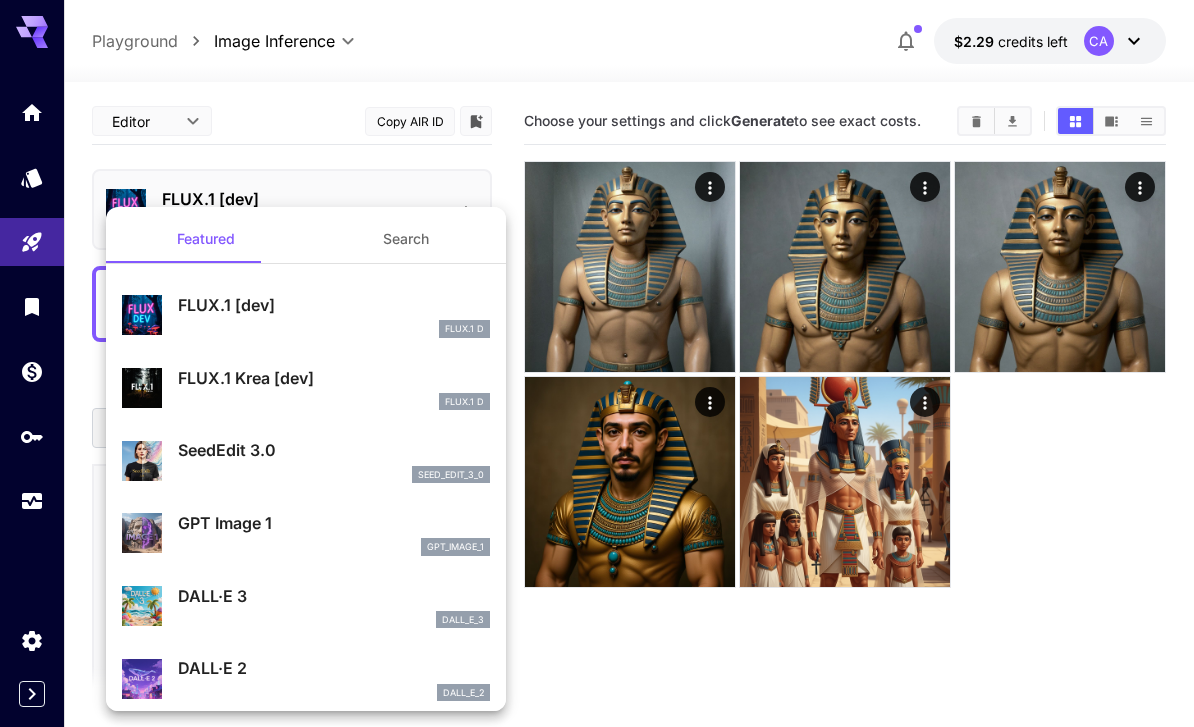 click on "Search" at bounding box center [406, 239] 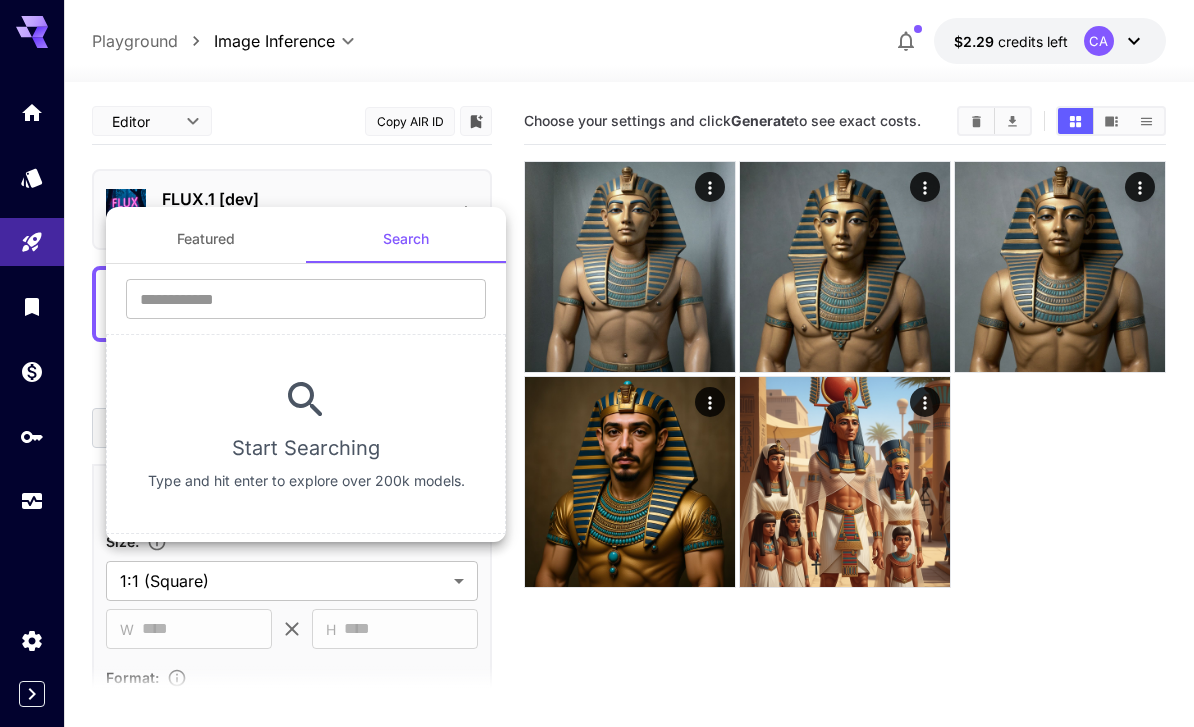 click at bounding box center [597, 363] 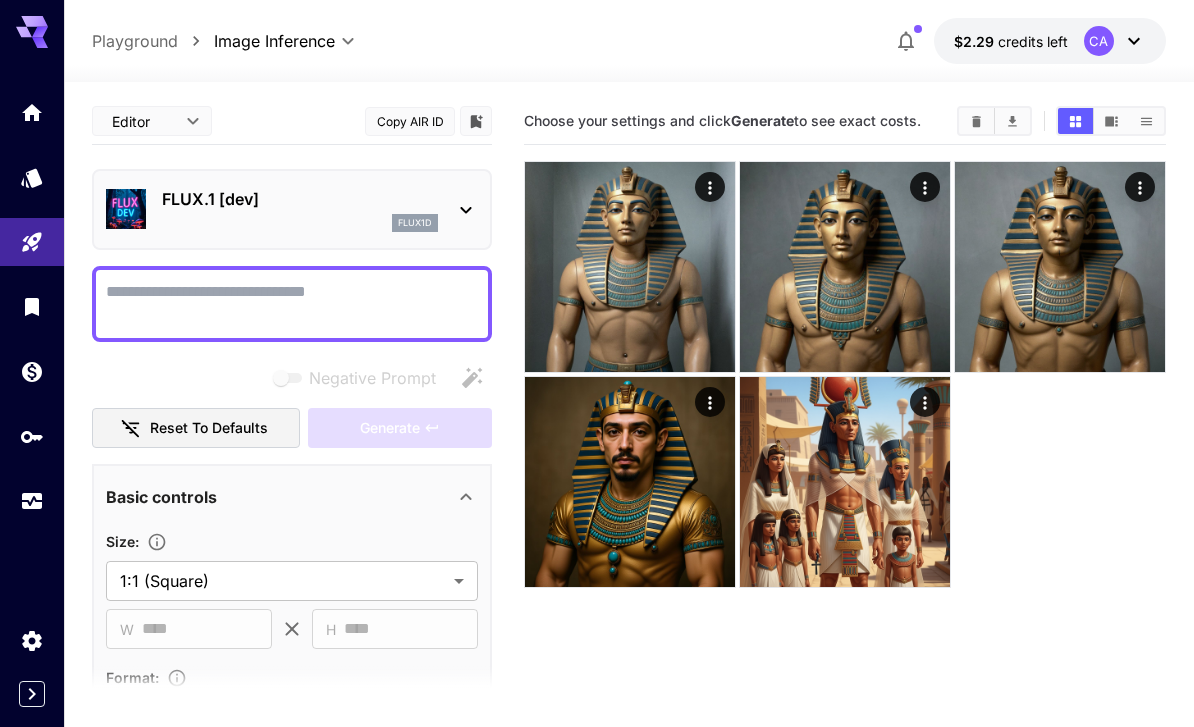 click on "FLUX.1 [dev] flux1d" at bounding box center (292, 209) 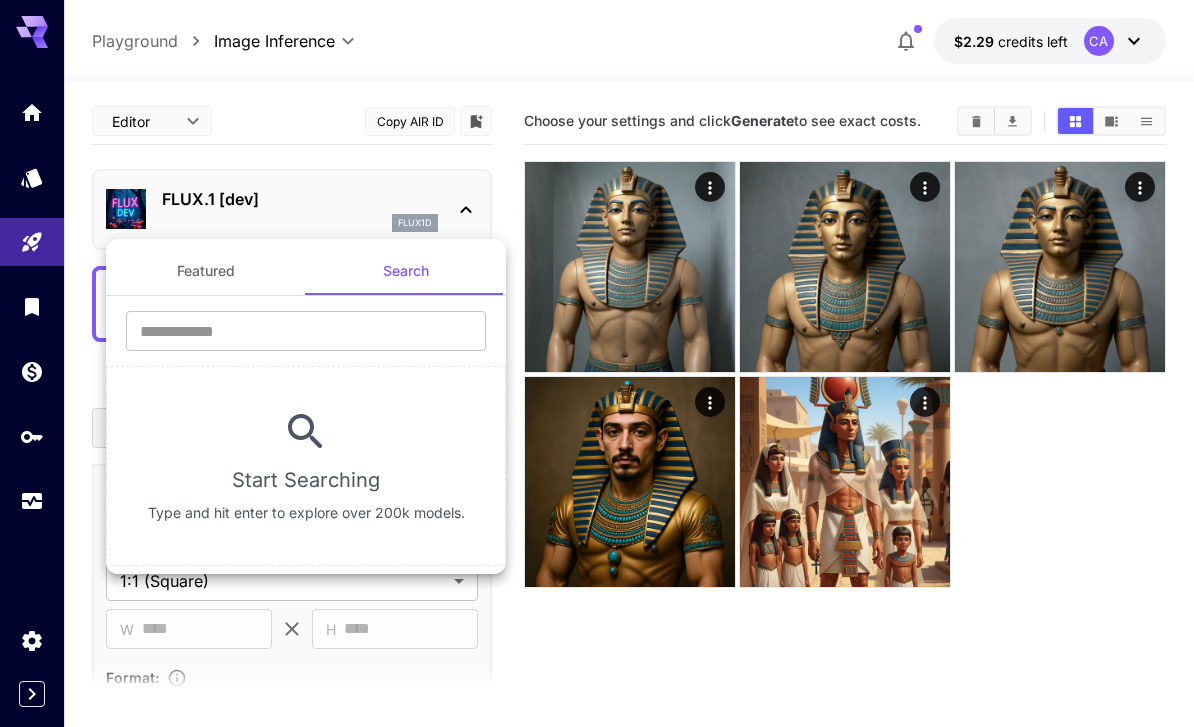 click on "Featured" at bounding box center [206, 271] 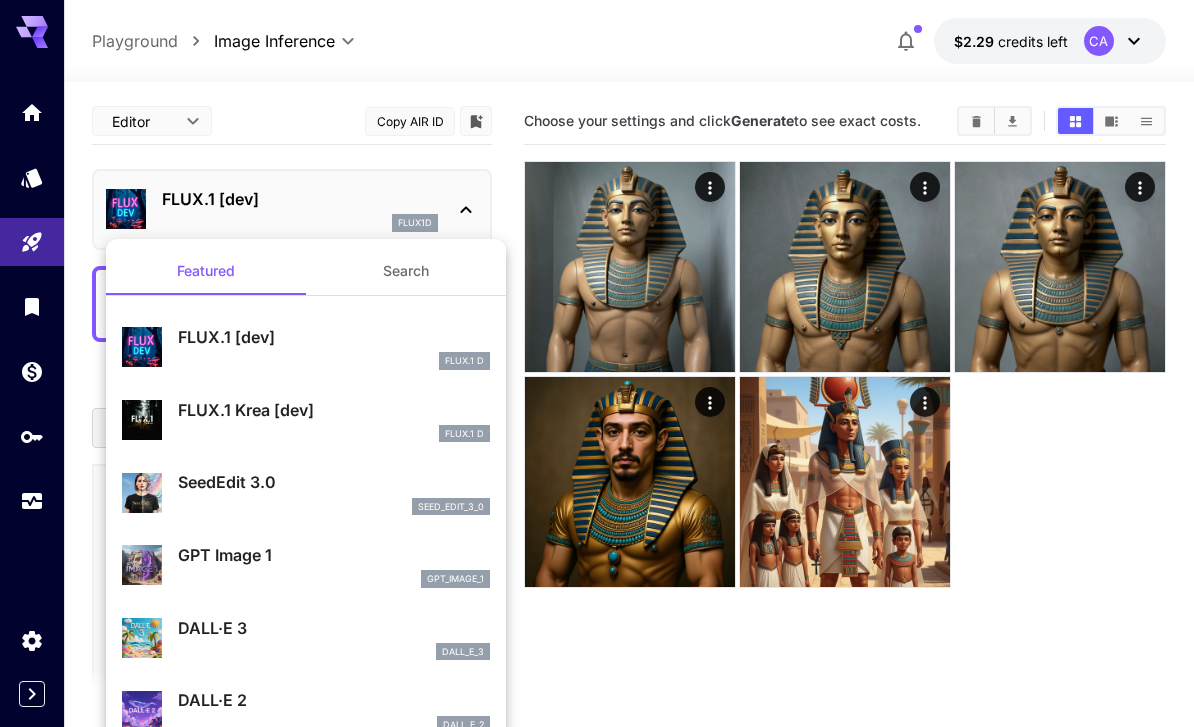 click on "FLUX.1 D" at bounding box center (334, 434) 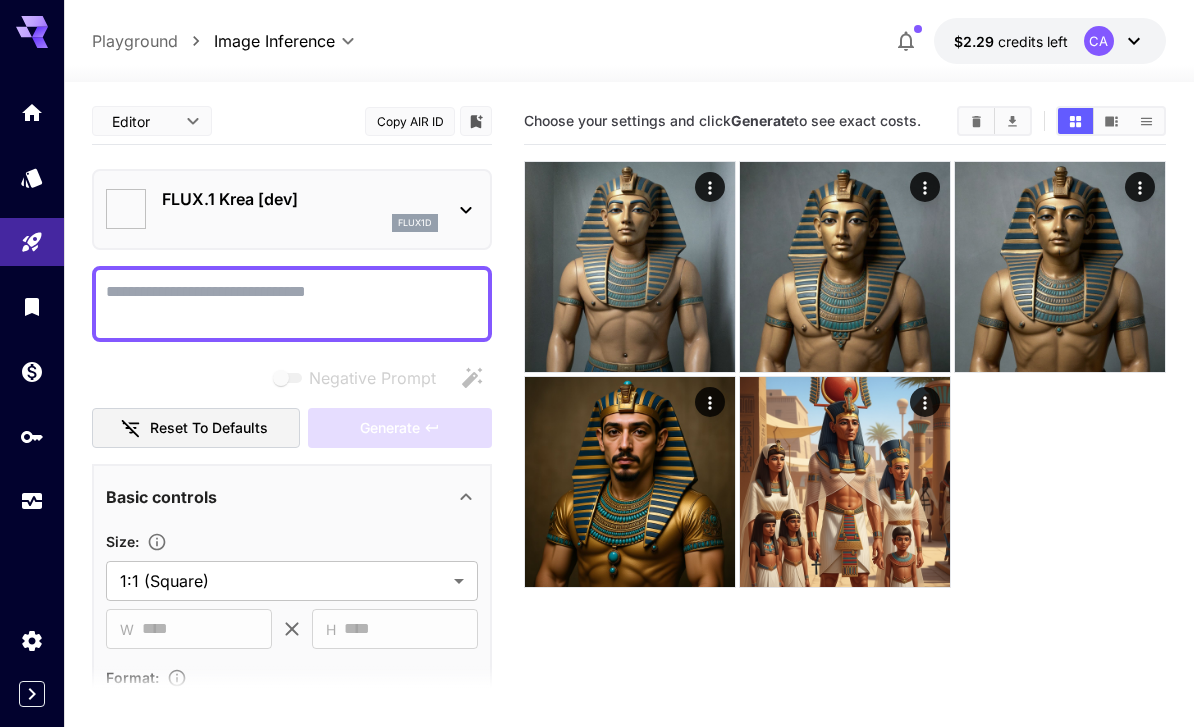 type on "*******" 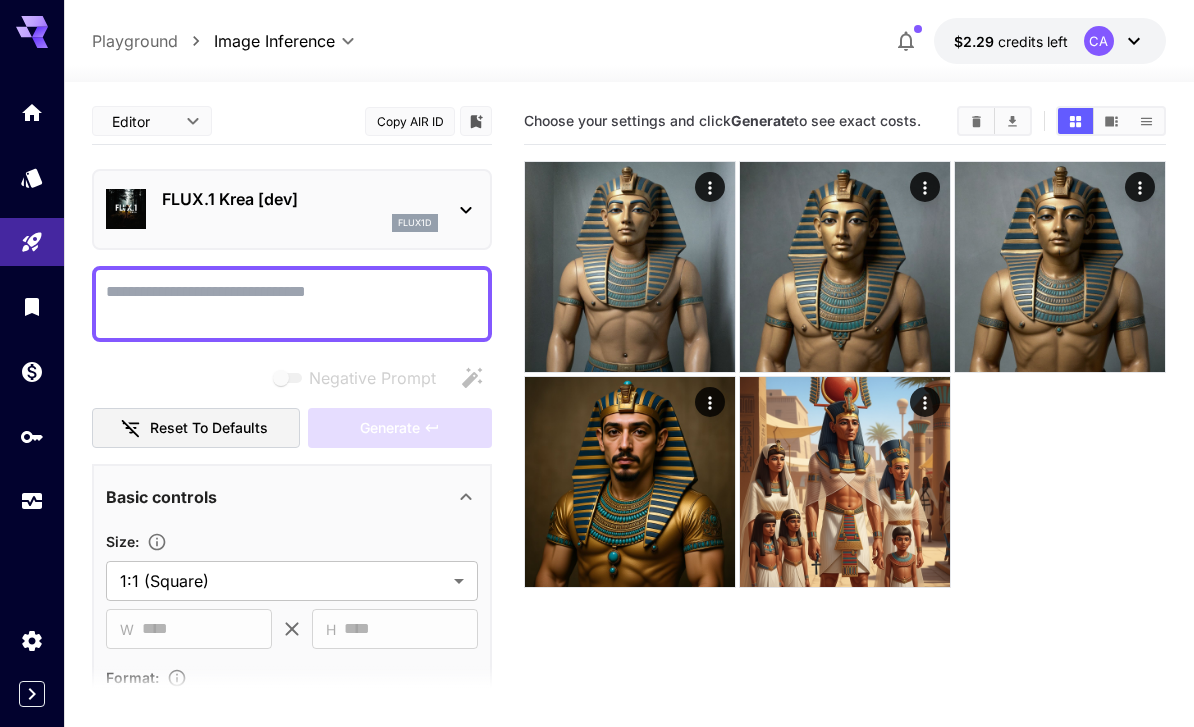 click at bounding box center [976, 121] 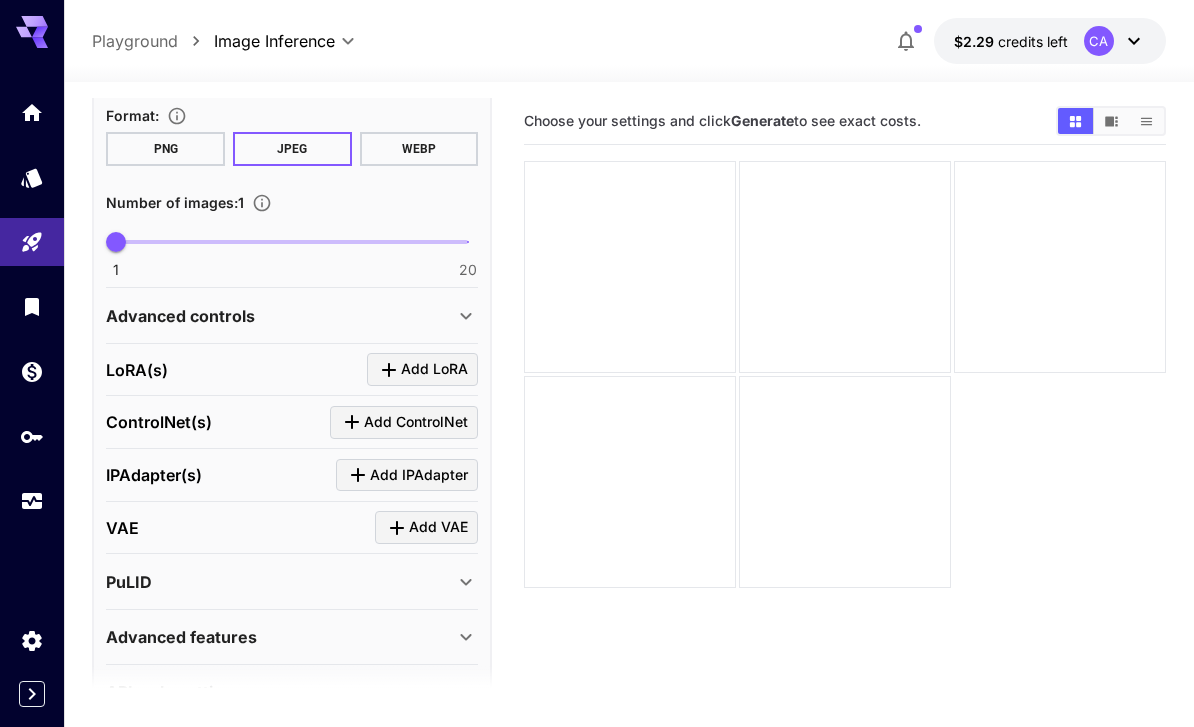scroll, scrollTop: 561, scrollLeft: 0, axis: vertical 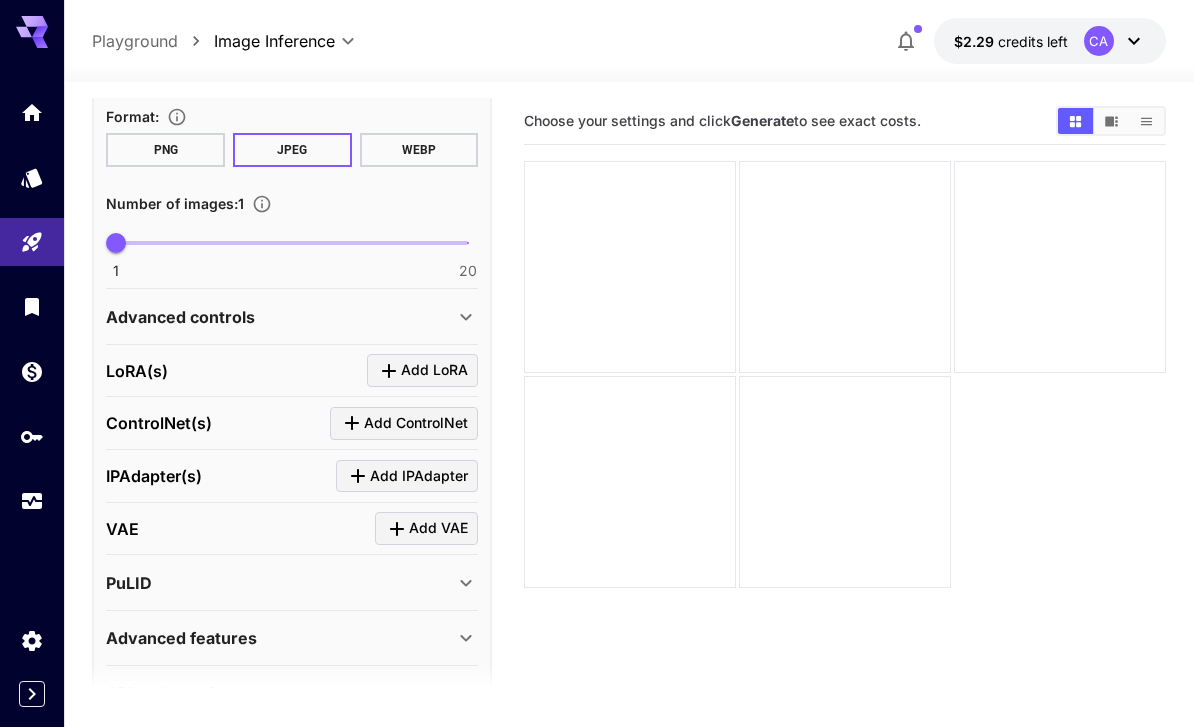 click on "Advanced features" at bounding box center (280, 638) 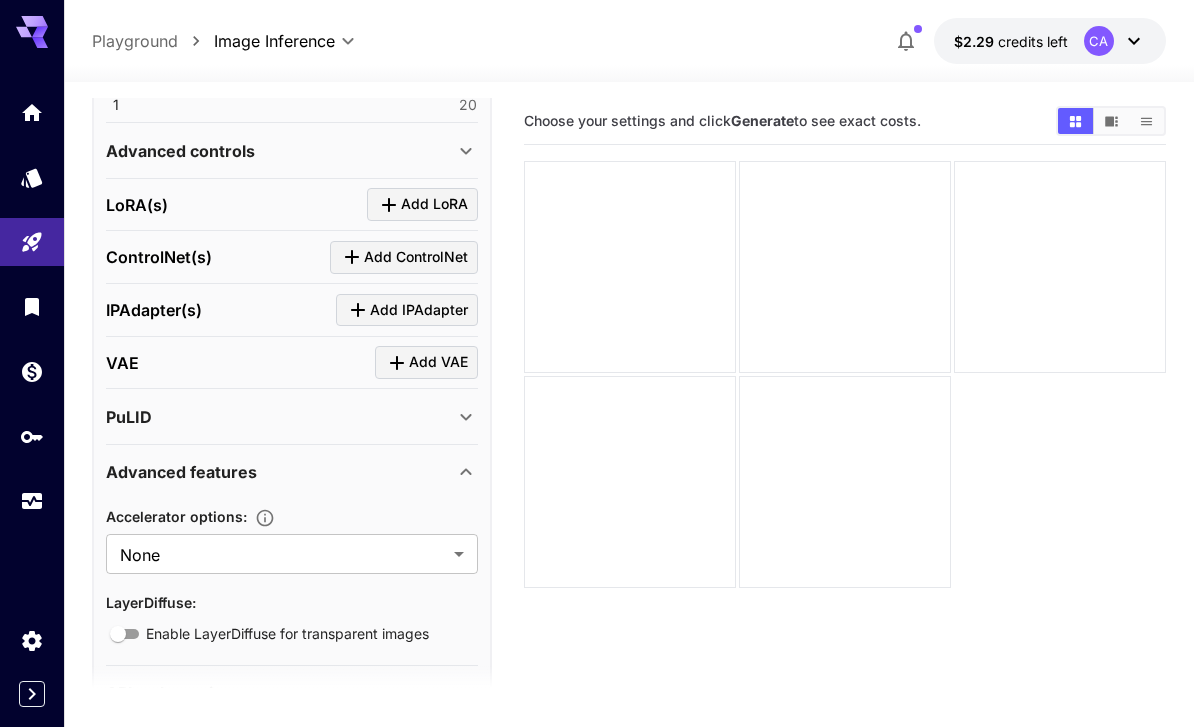 scroll, scrollTop: 726, scrollLeft: 0, axis: vertical 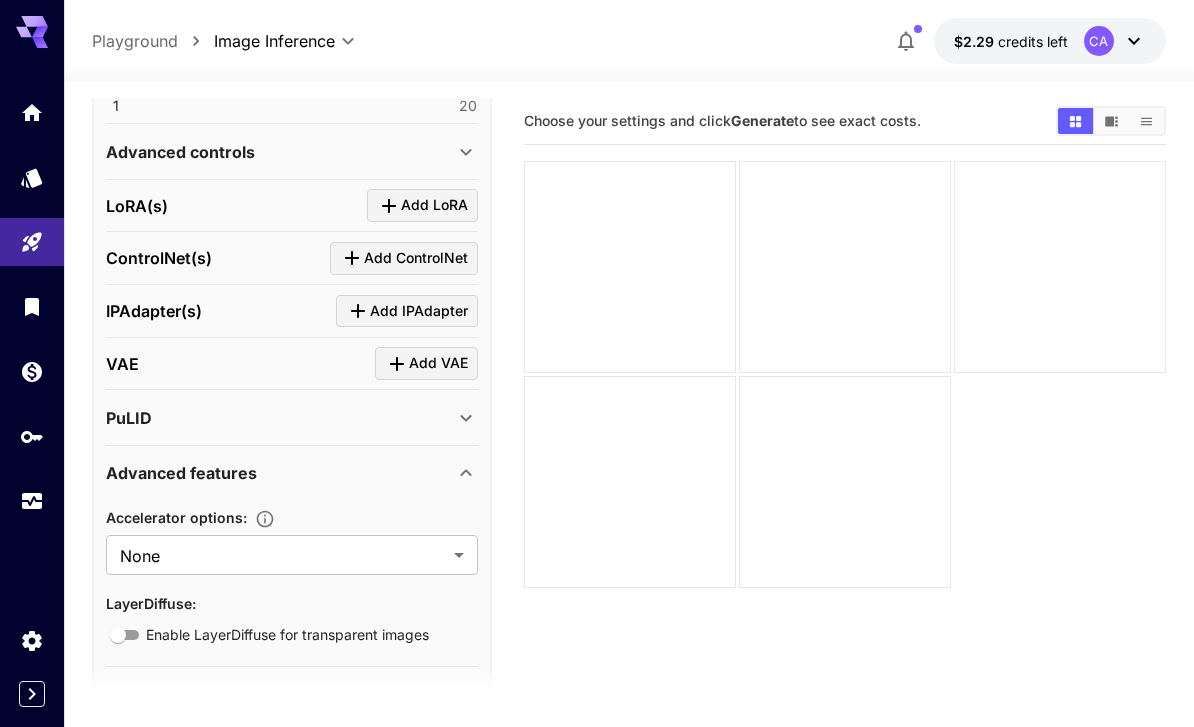 click on "**********" at bounding box center (597, 442) 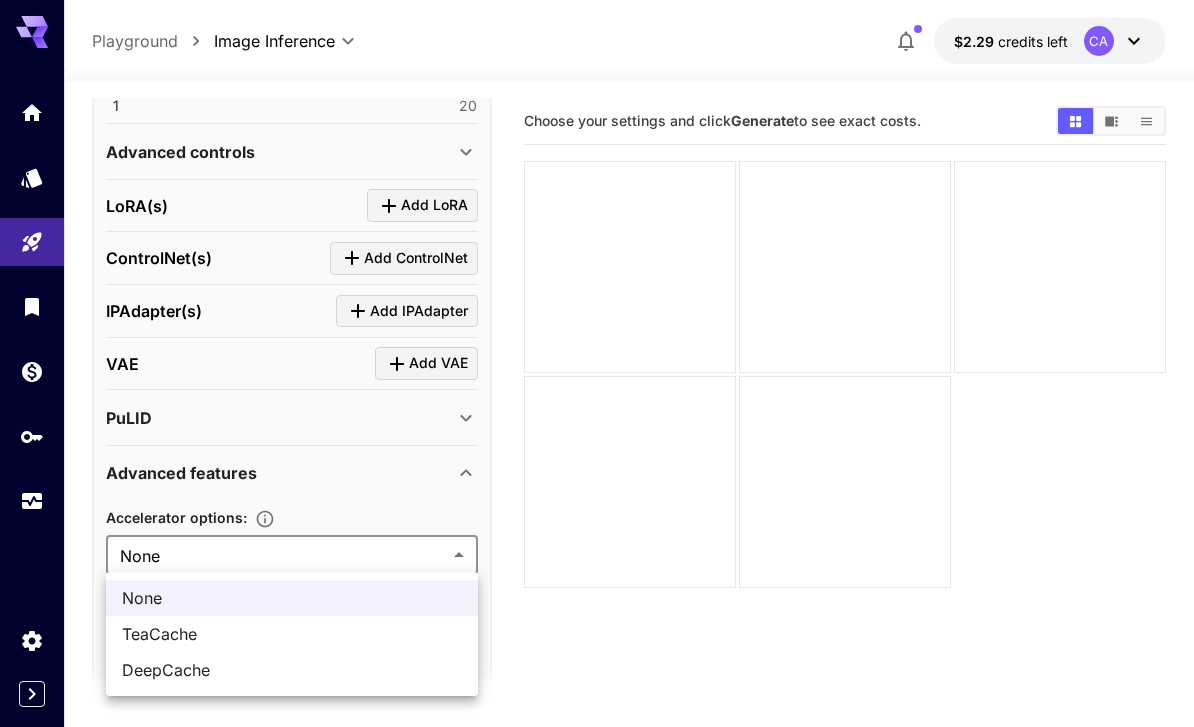 click on "TeaCache" at bounding box center [292, 634] 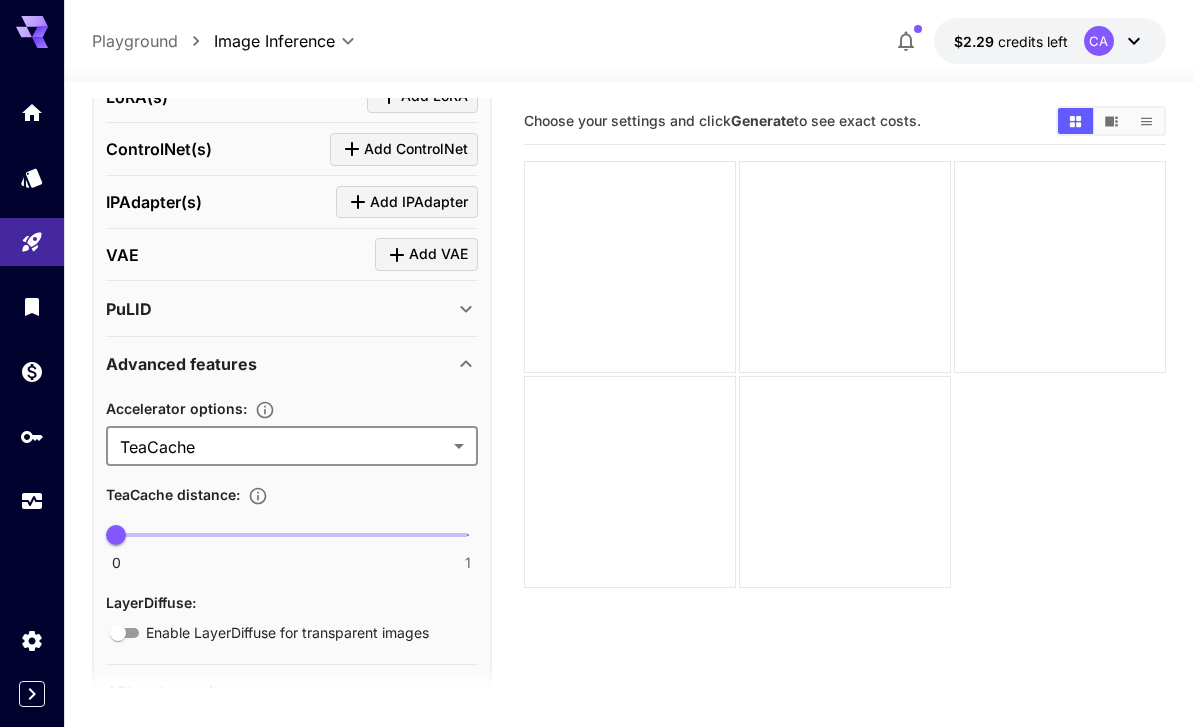 scroll, scrollTop: 834, scrollLeft: 0, axis: vertical 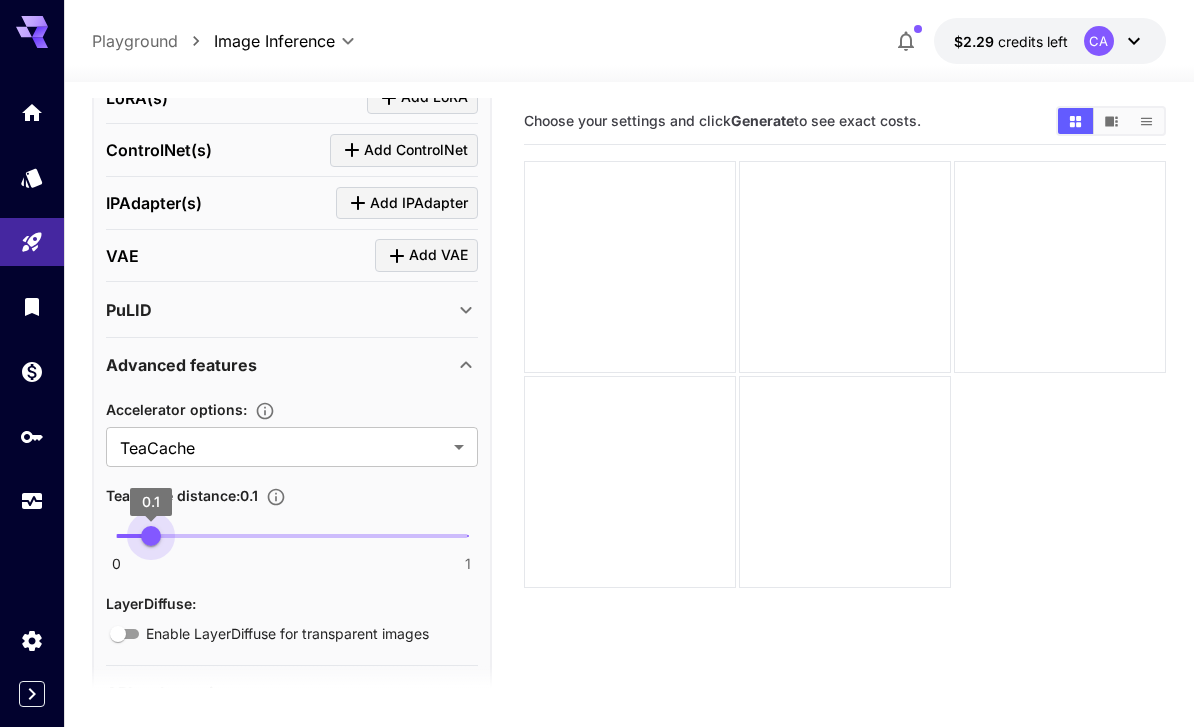 type on "***" 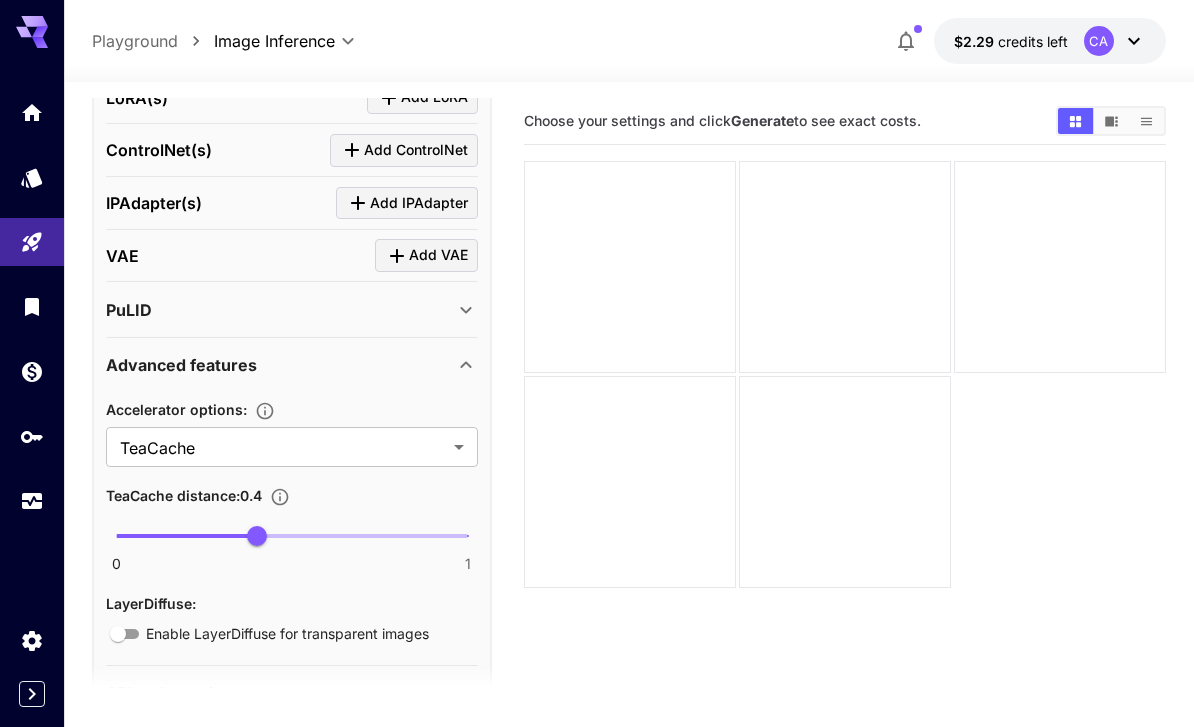 scroll, scrollTop: 0, scrollLeft: 0, axis: both 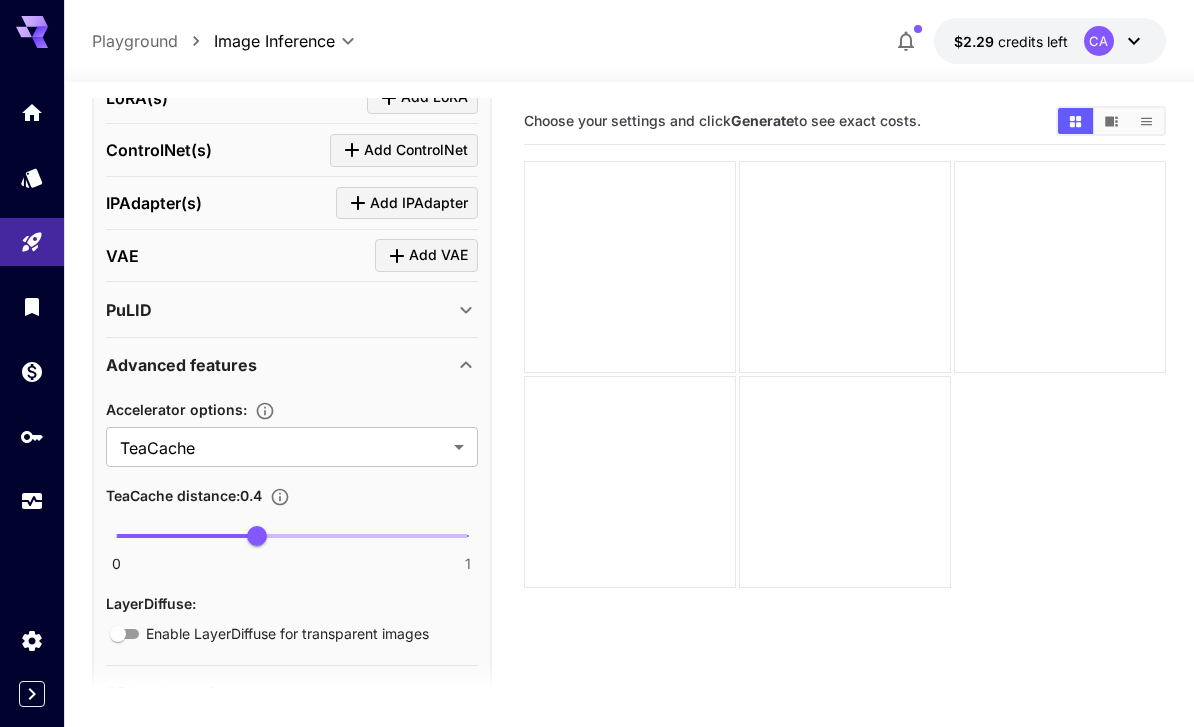 click 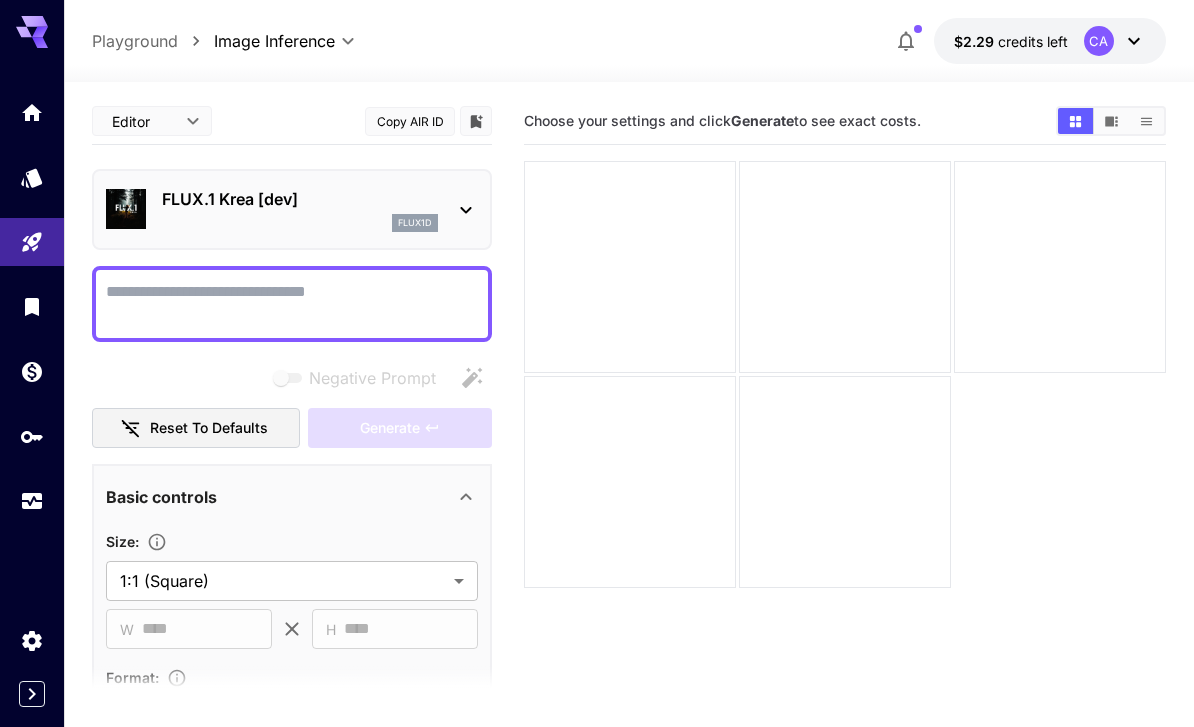 scroll, scrollTop: 0, scrollLeft: 0, axis: both 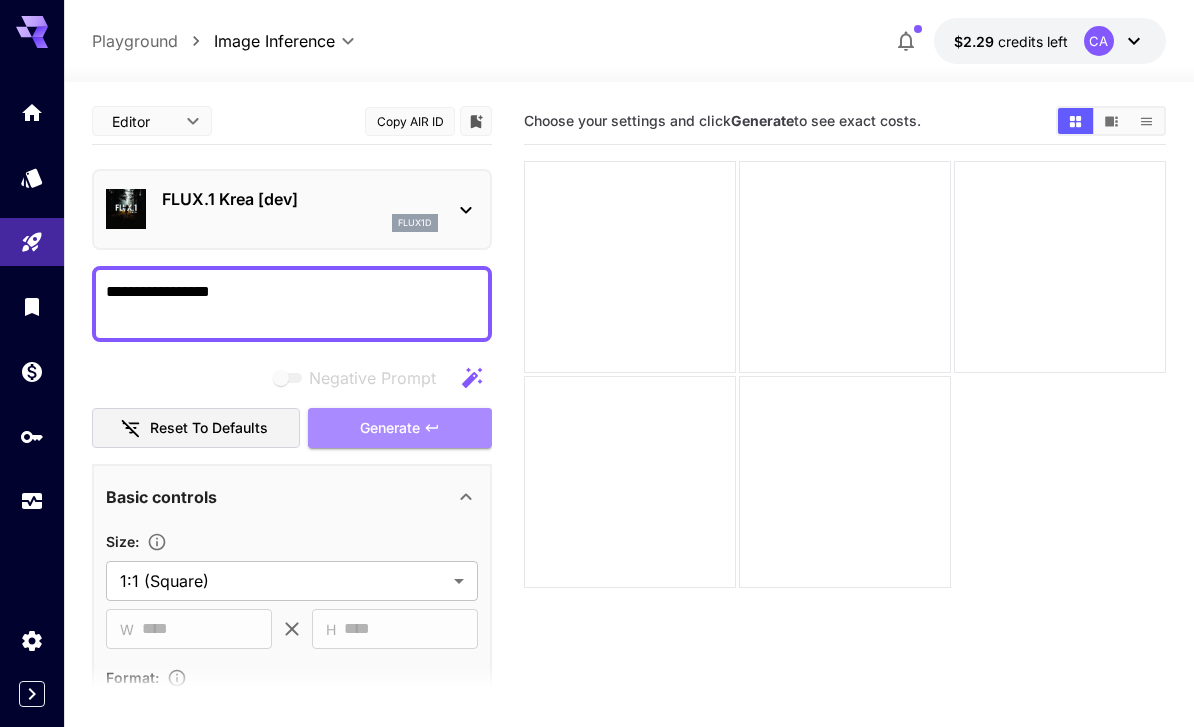 type on "**********" 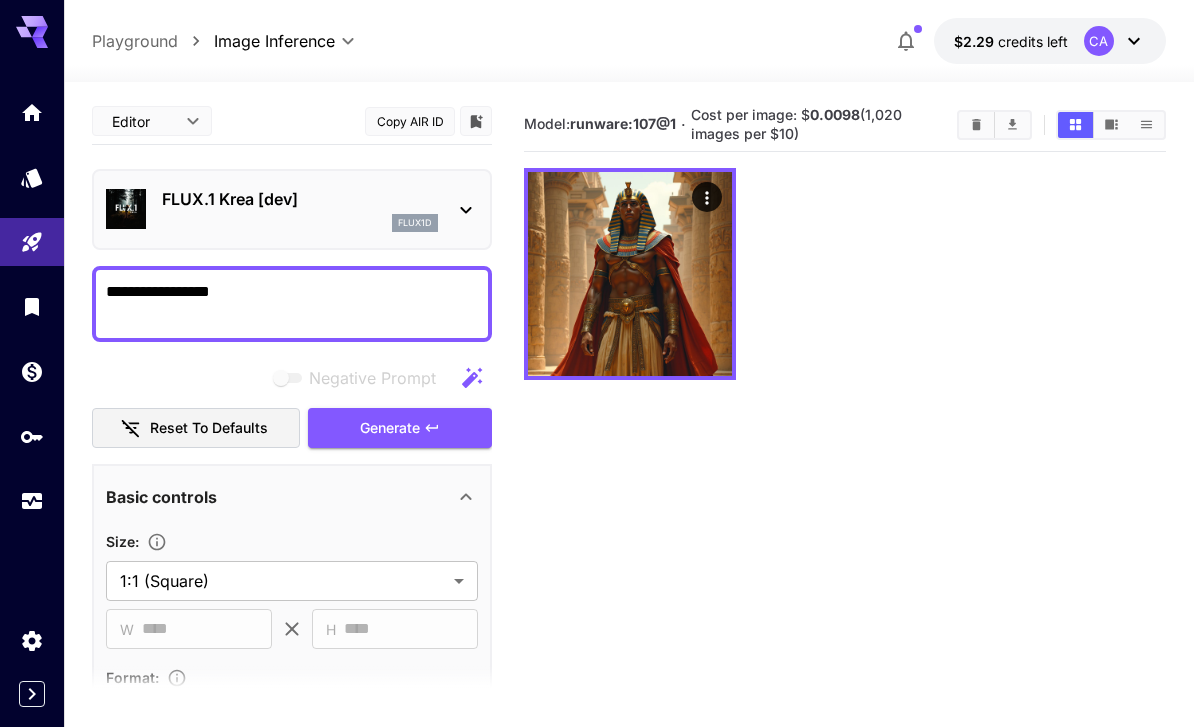 click 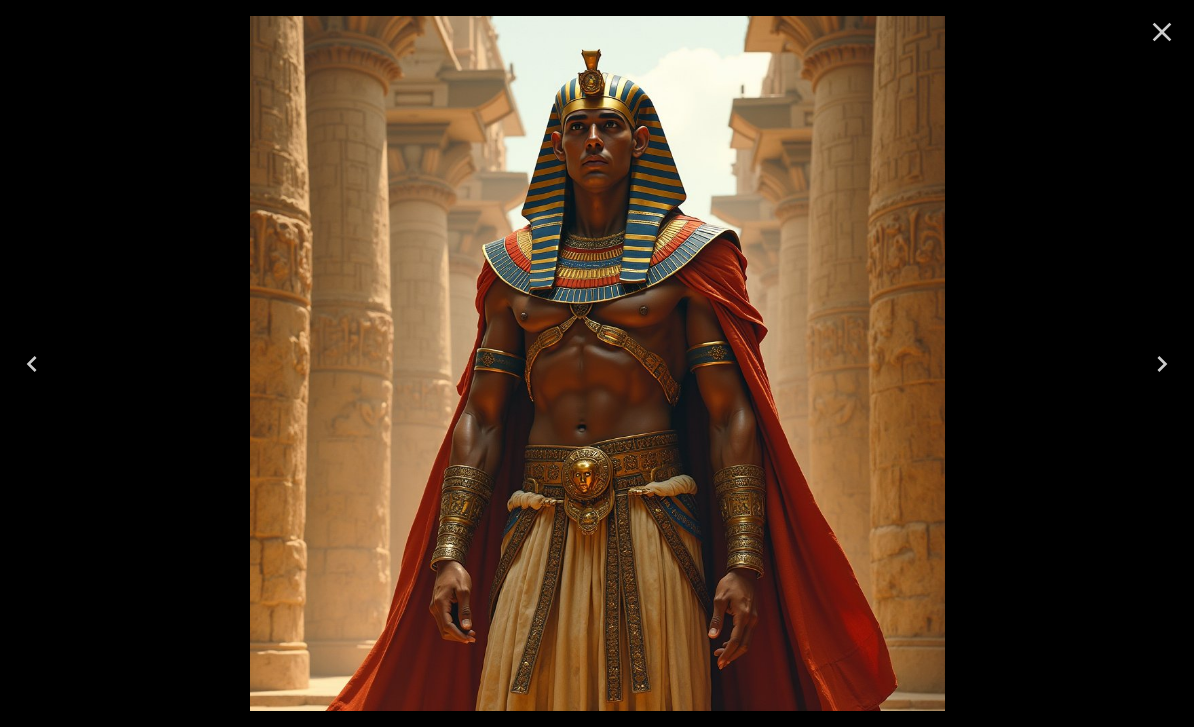 click at bounding box center (597, 363) 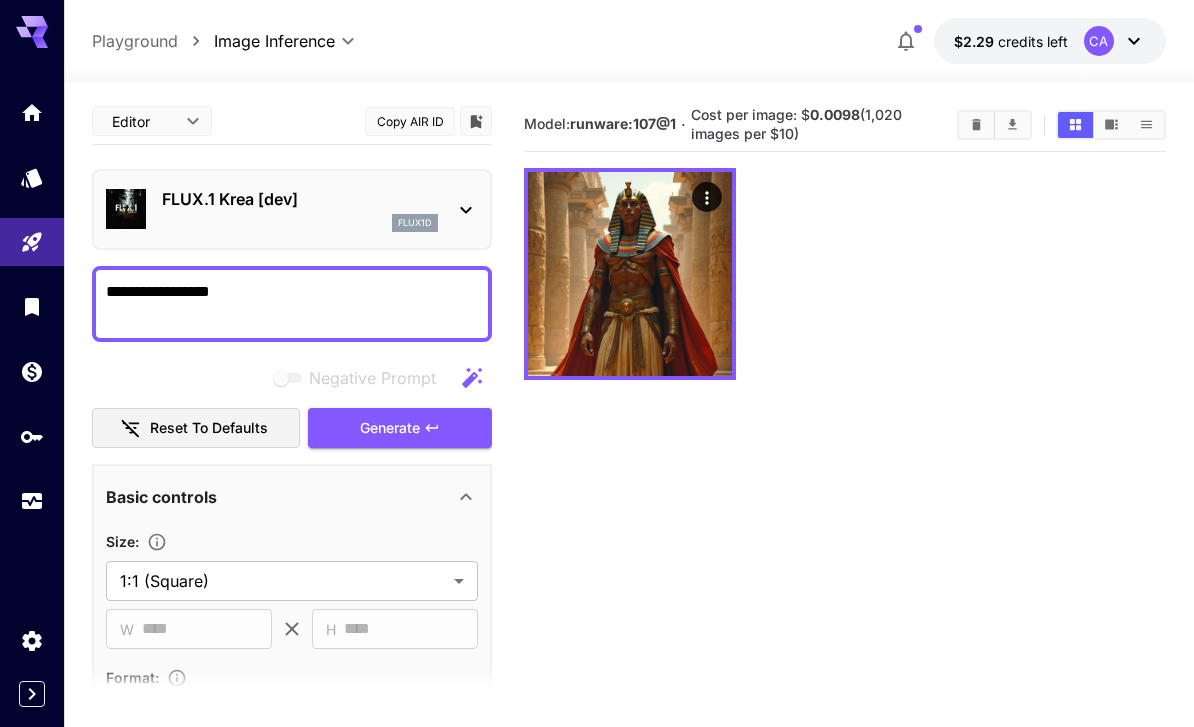 click on "**********" at bounding box center (292, 304) 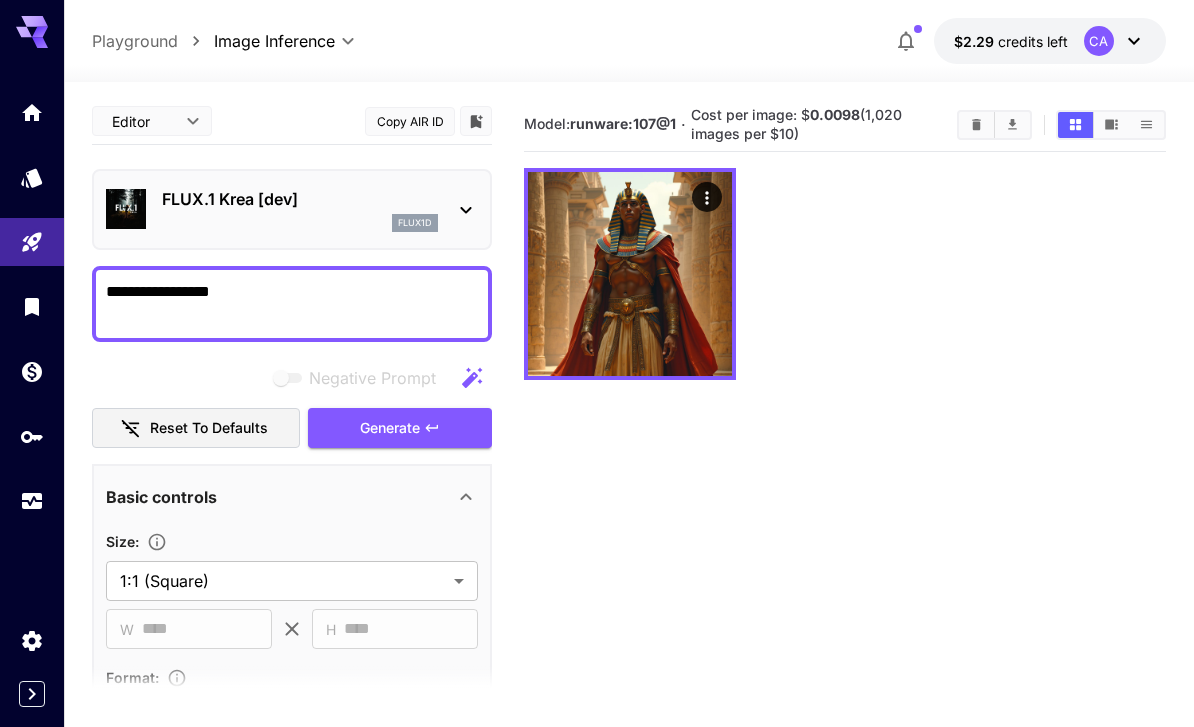 click 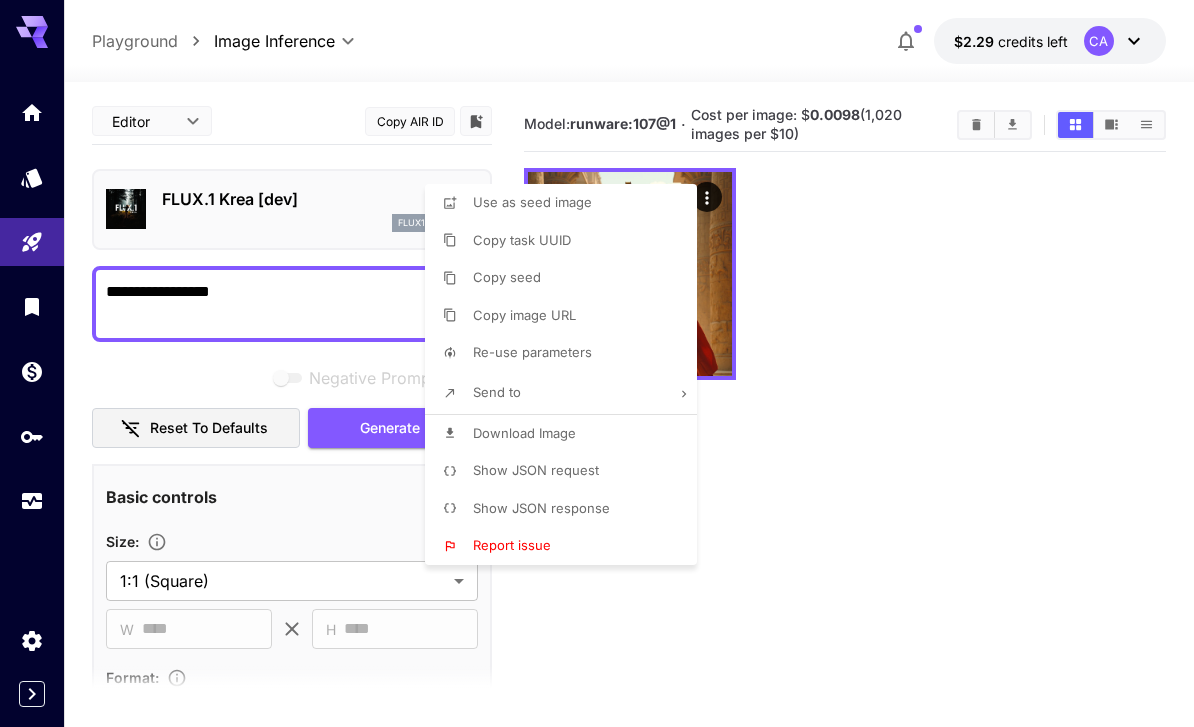 click on "Download Image" at bounding box center [524, 433] 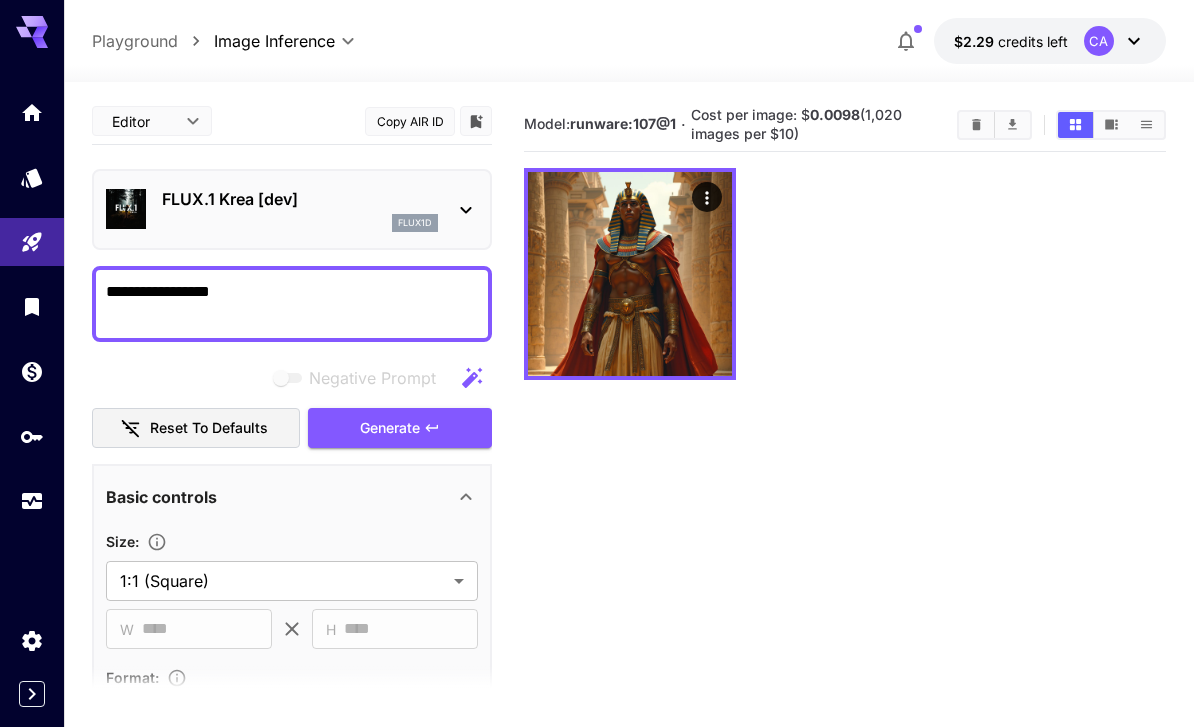 click on "**********" at bounding box center (597, 442) 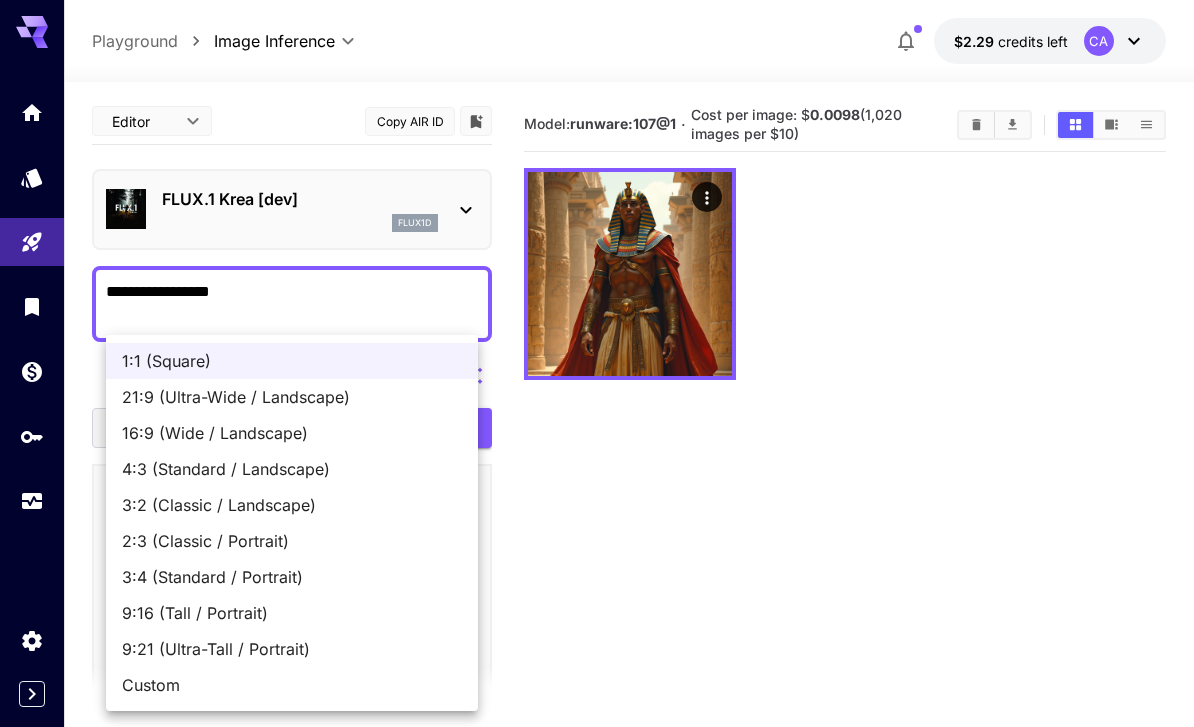 click on "16:9 (Wide / Landscape)" at bounding box center (292, 433) 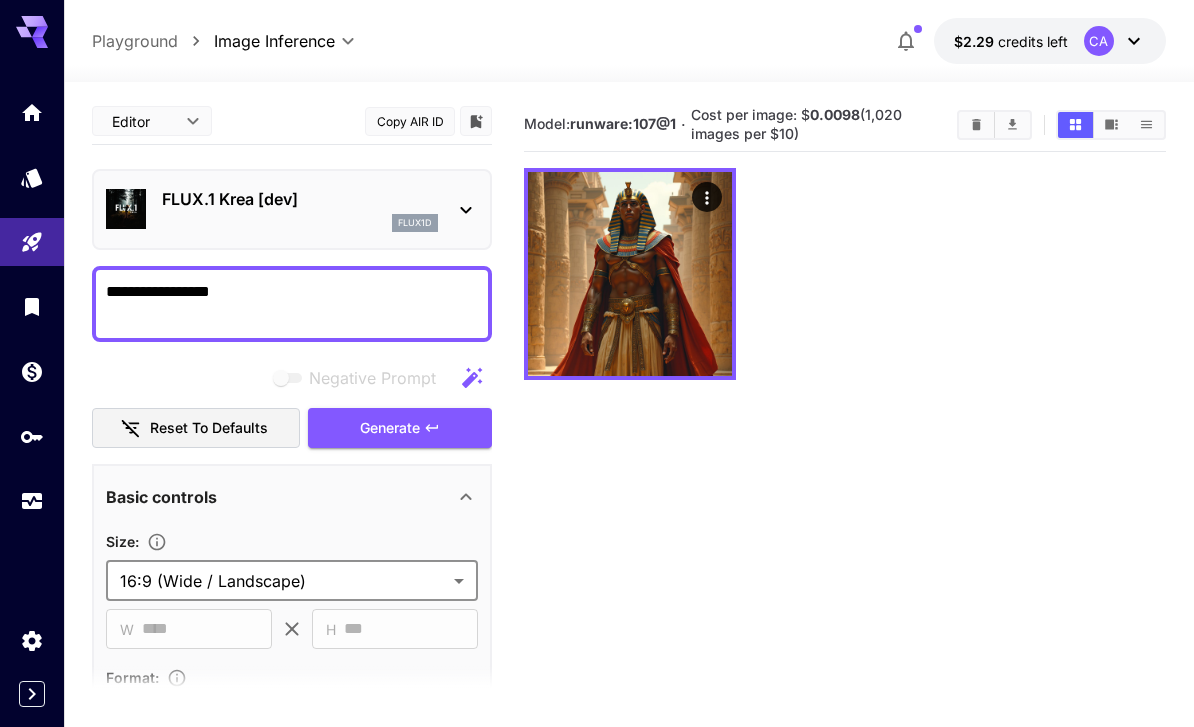 scroll, scrollTop: 0, scrollLeft: 0, axis: both 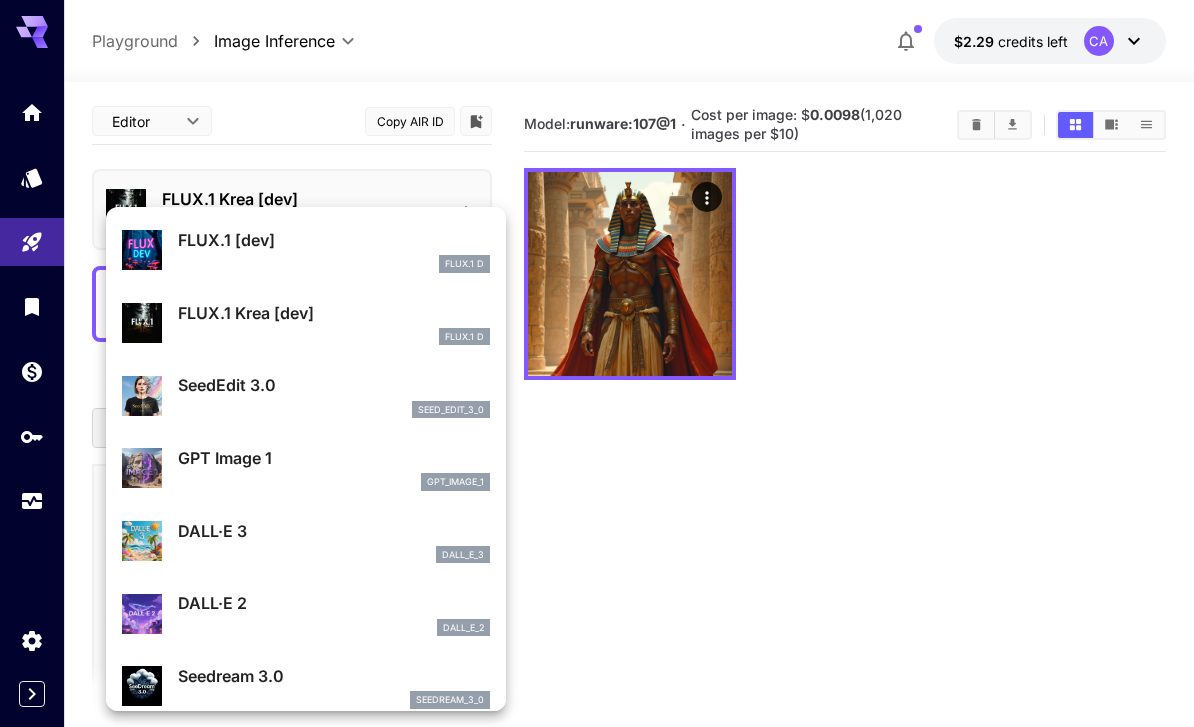 click on "SeedEdit 3.0" at bounding box center (334, 385) 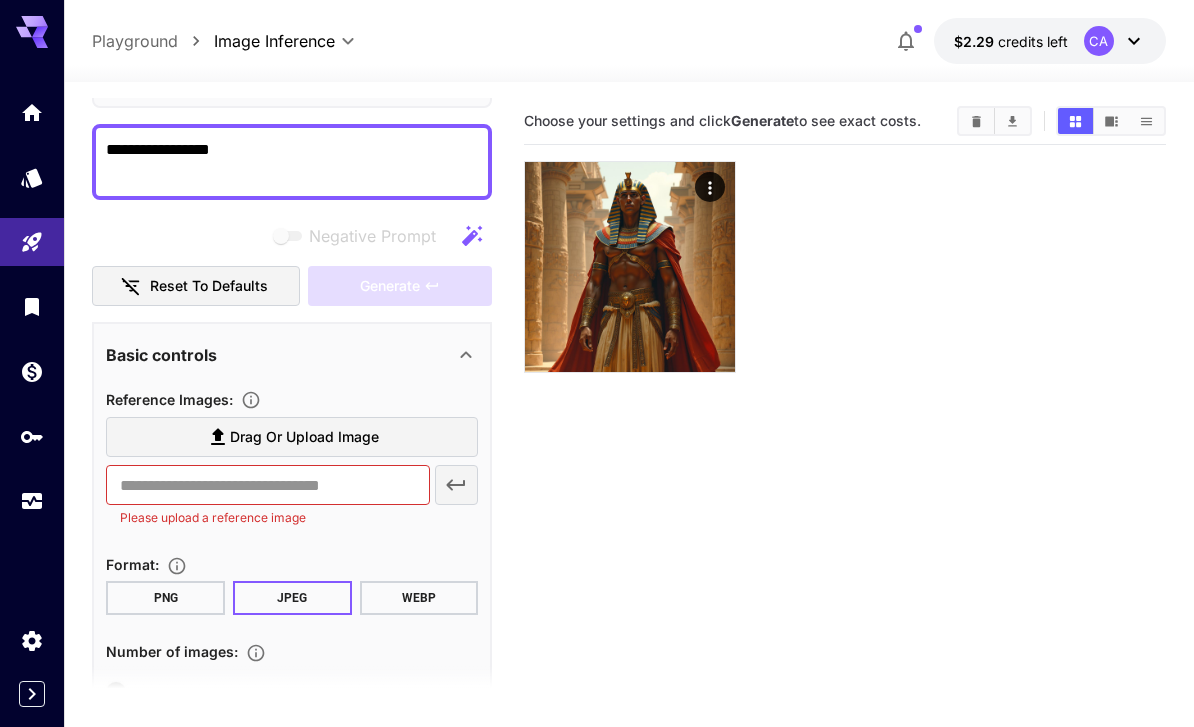 scroll, scrollTop: 145, scrollLeft: 0, axis: vertical 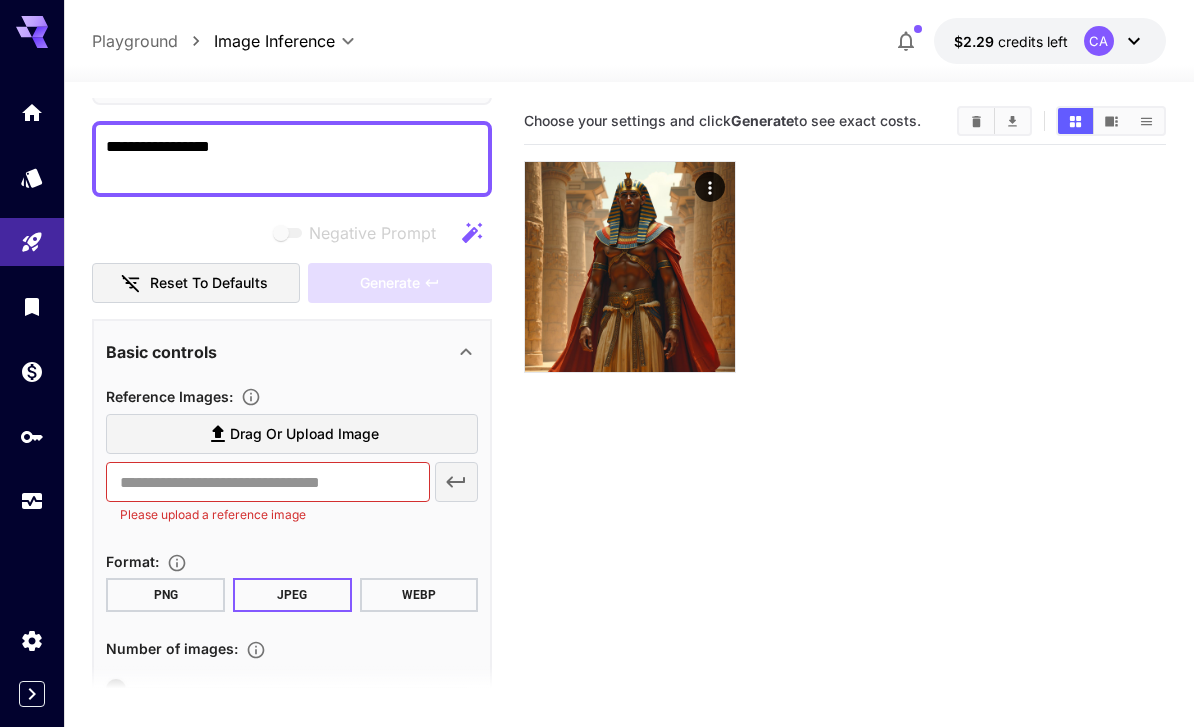 click on "Drag or upload image" at bounding box center [304, 434] 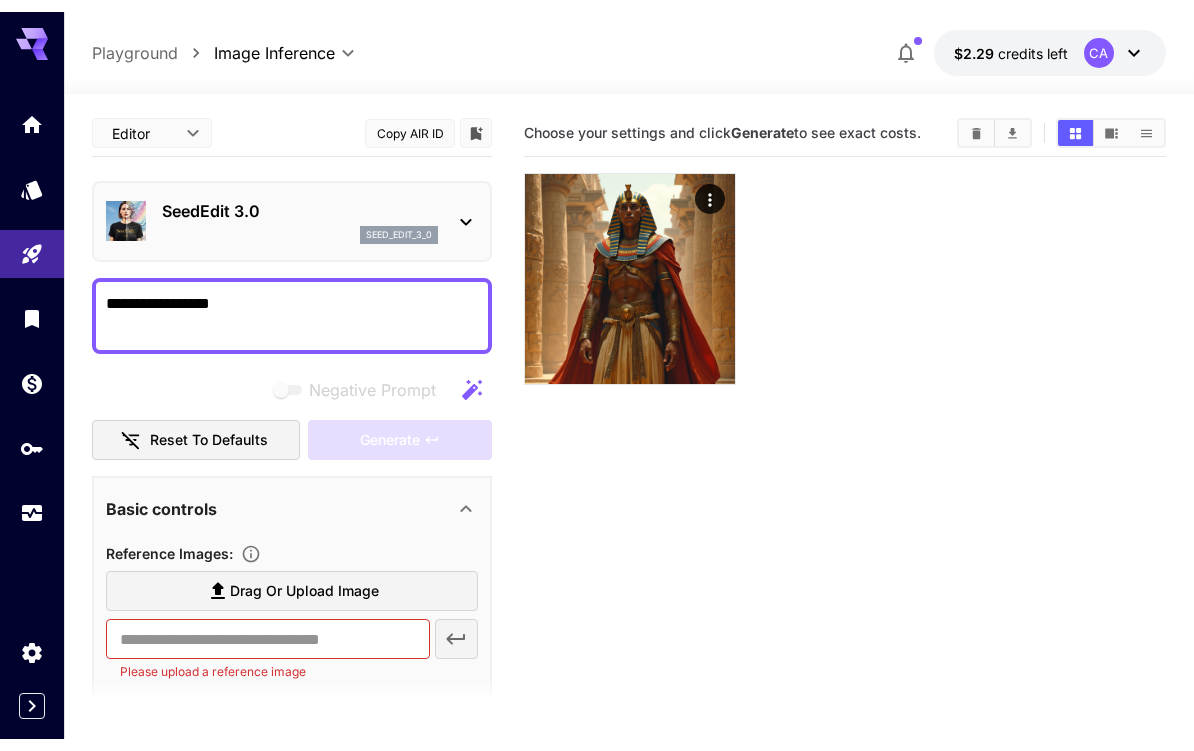 scroll, scrollTop: 0, scrollLeft: 0, axis: both 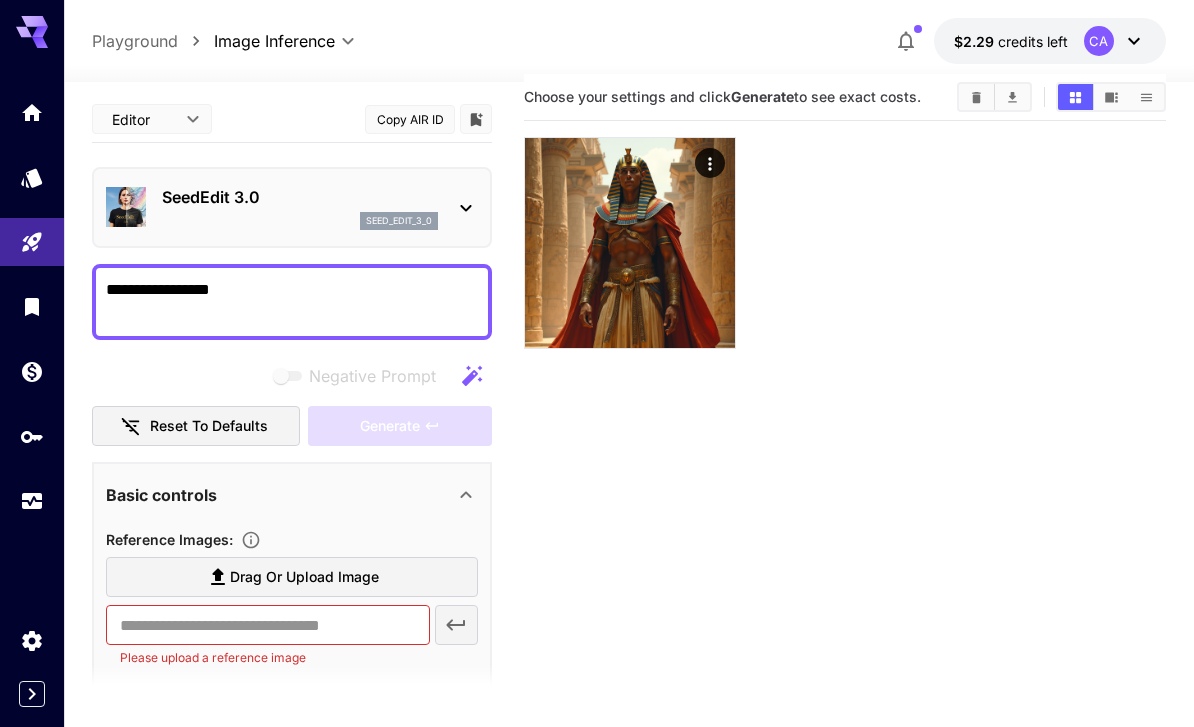 click on "Drag or upload image" at bounding box center (304, 577) 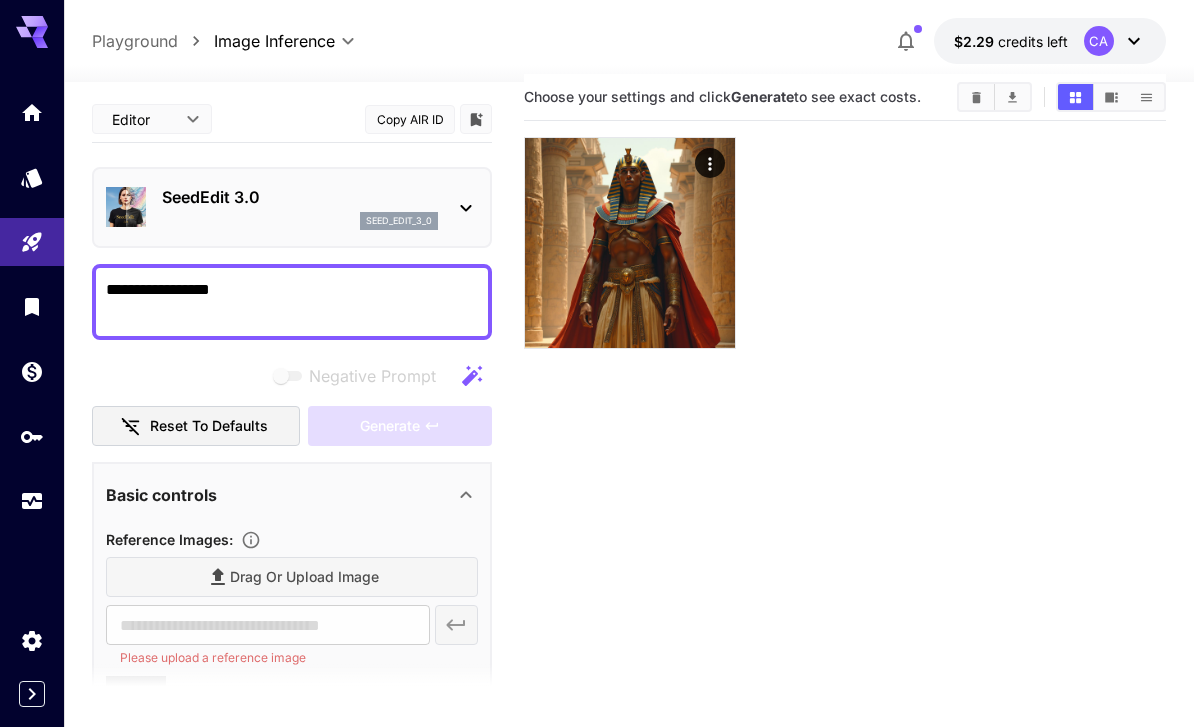 type on "**********" 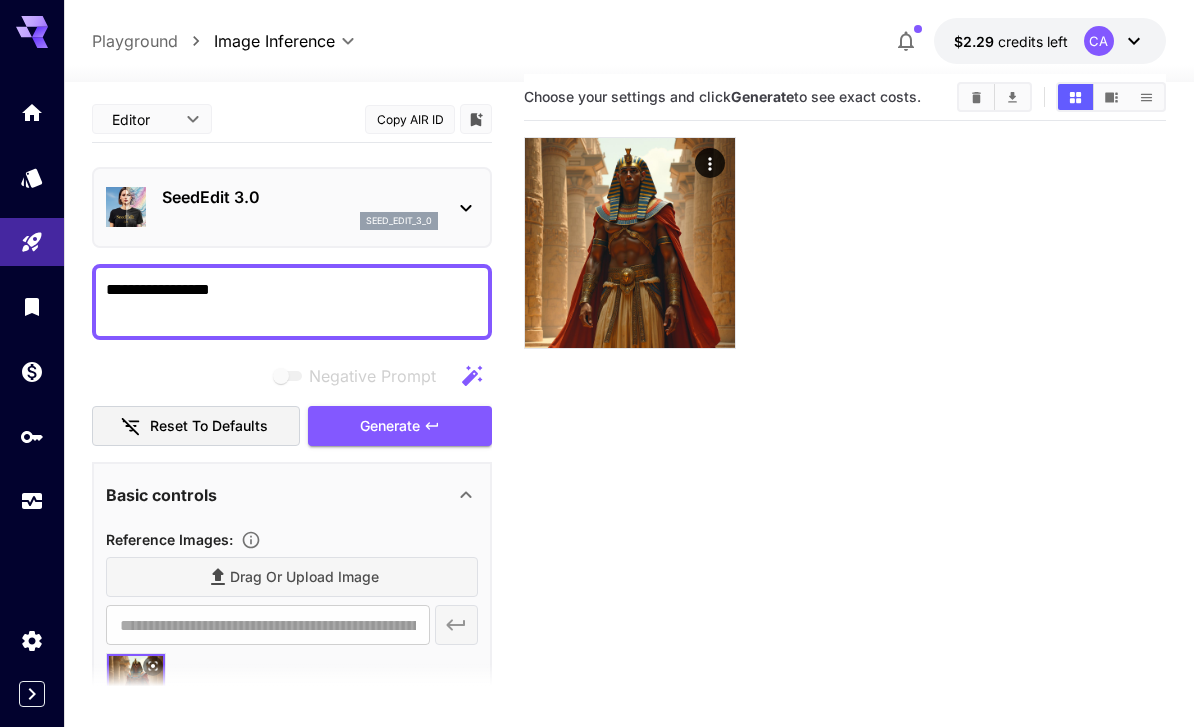 click on "**********" at bounding box center [292, 302] 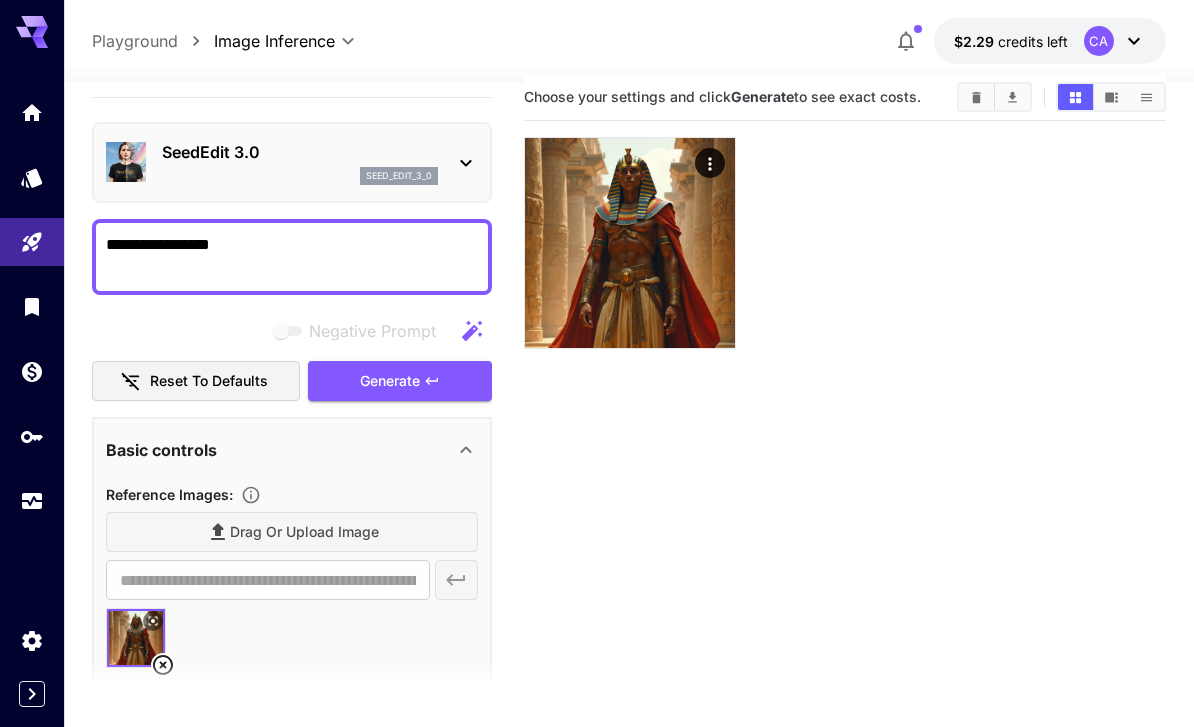 scroll, scrollTop: 44, scrollLeft: 0, axis: vertical 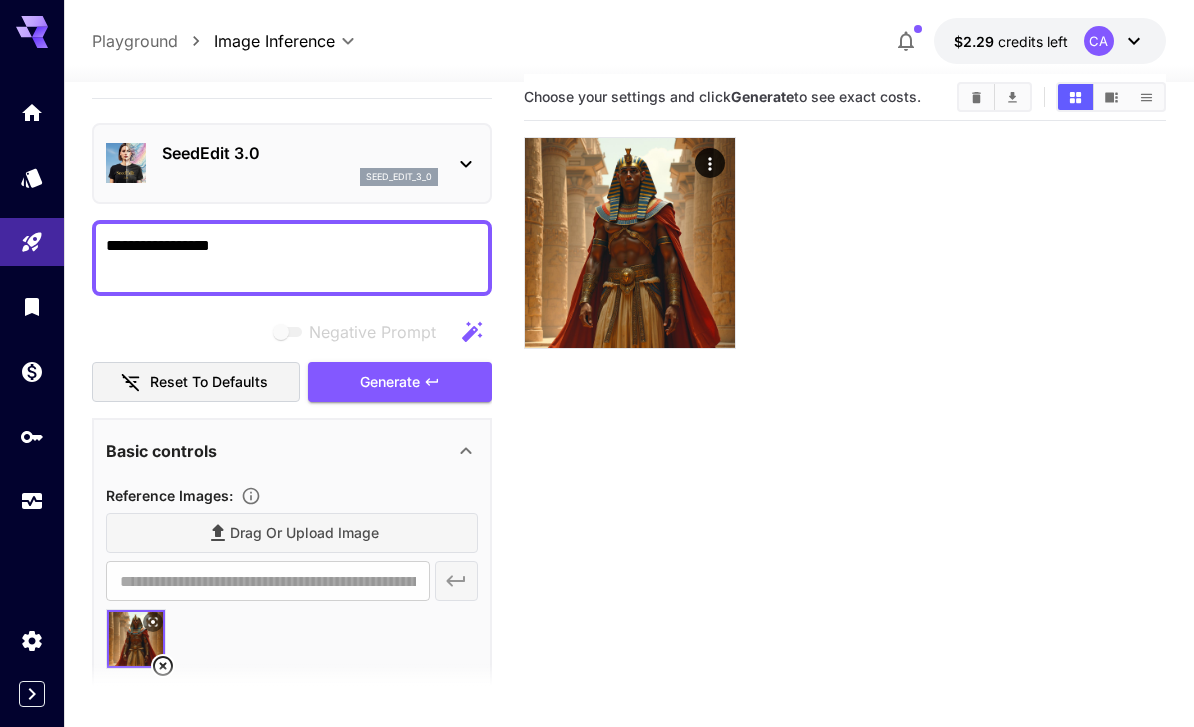 click on "**********" at bounding box center (292, 258) 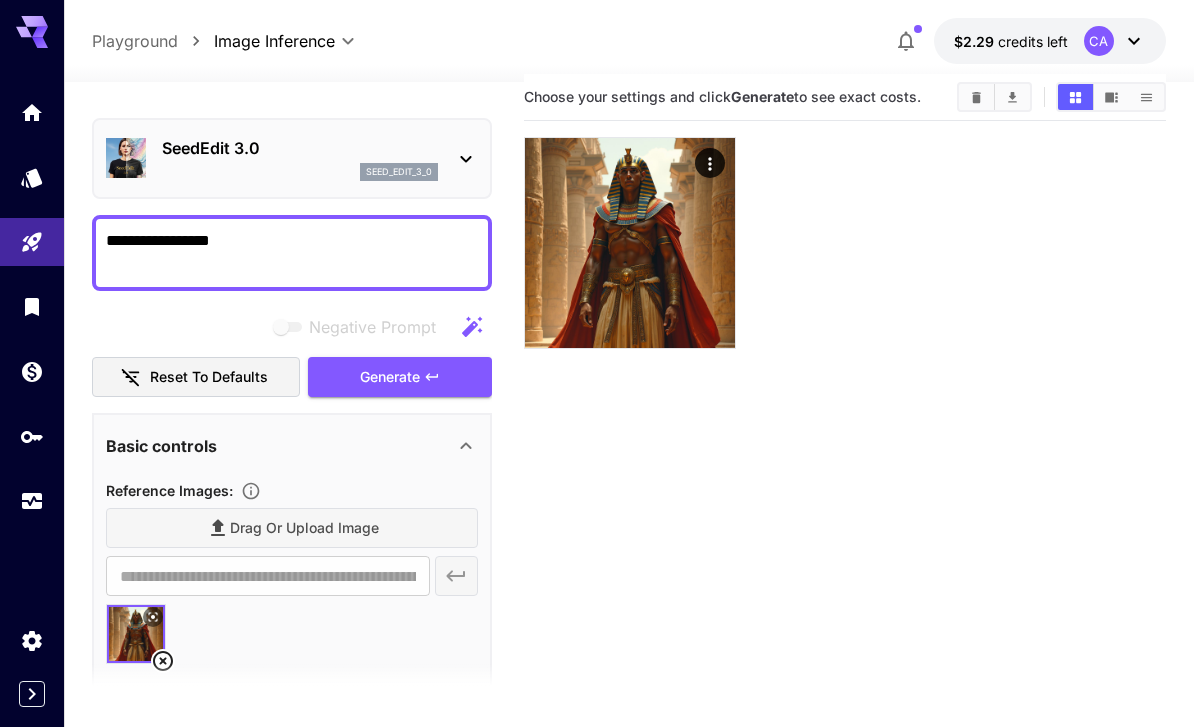click on "**********" at bounding box center (292, 253) 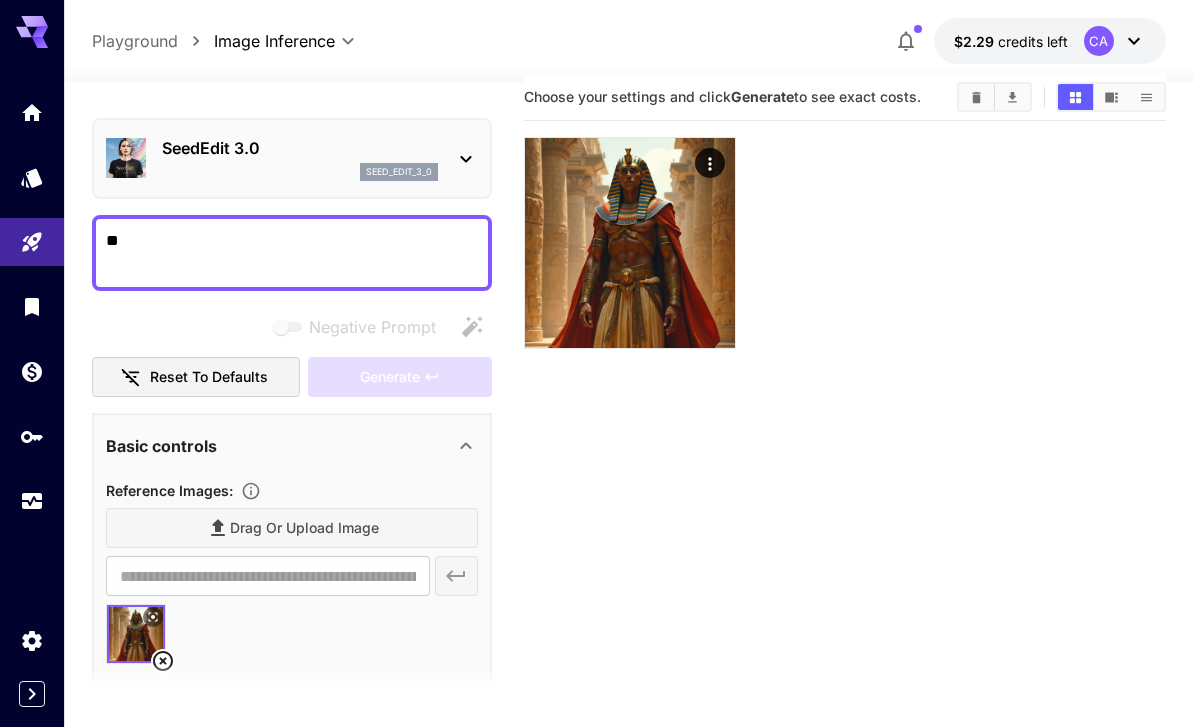 type on "*" 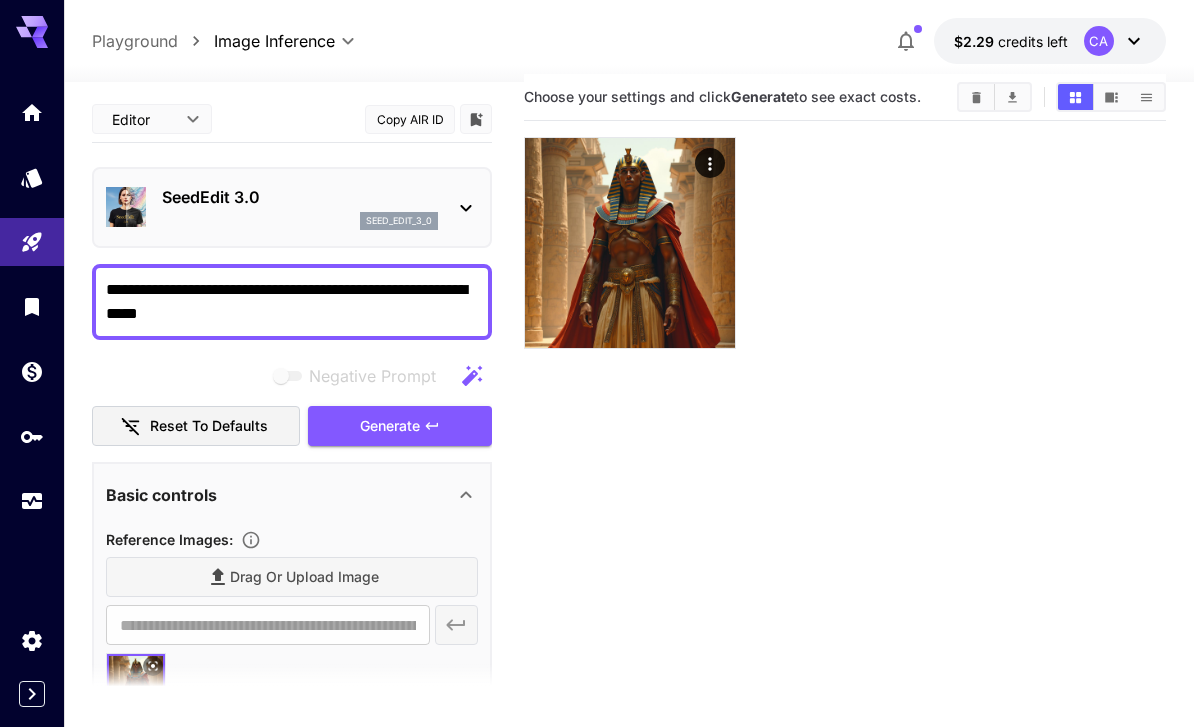 scroll, scrollTop: 0, scrollLeft: 0, axis: both 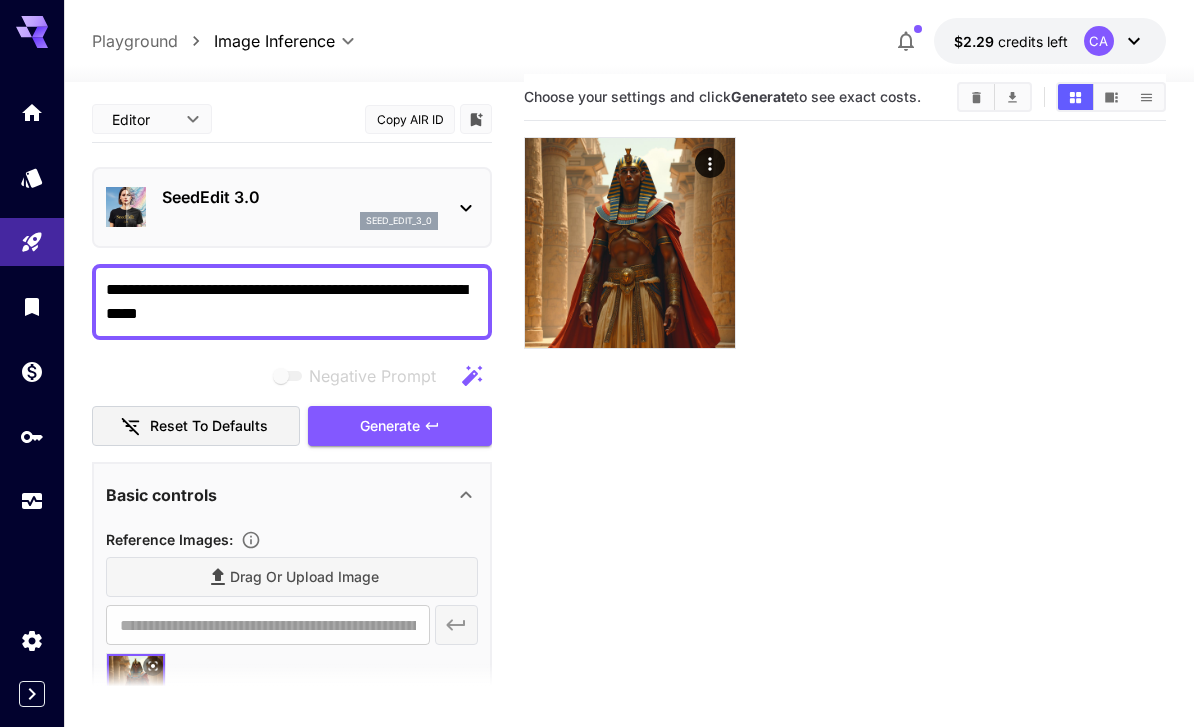 type on "**********" 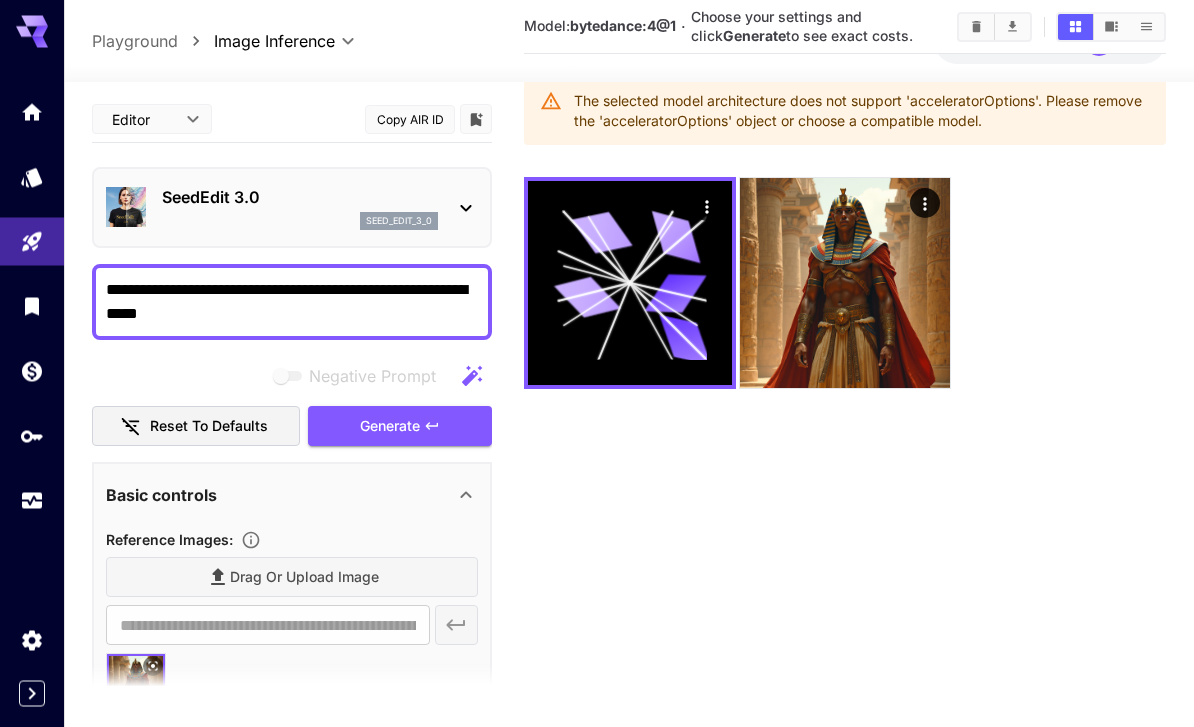 scroll, scrollTop: 158, scrollLeft: 0, axis: vertical 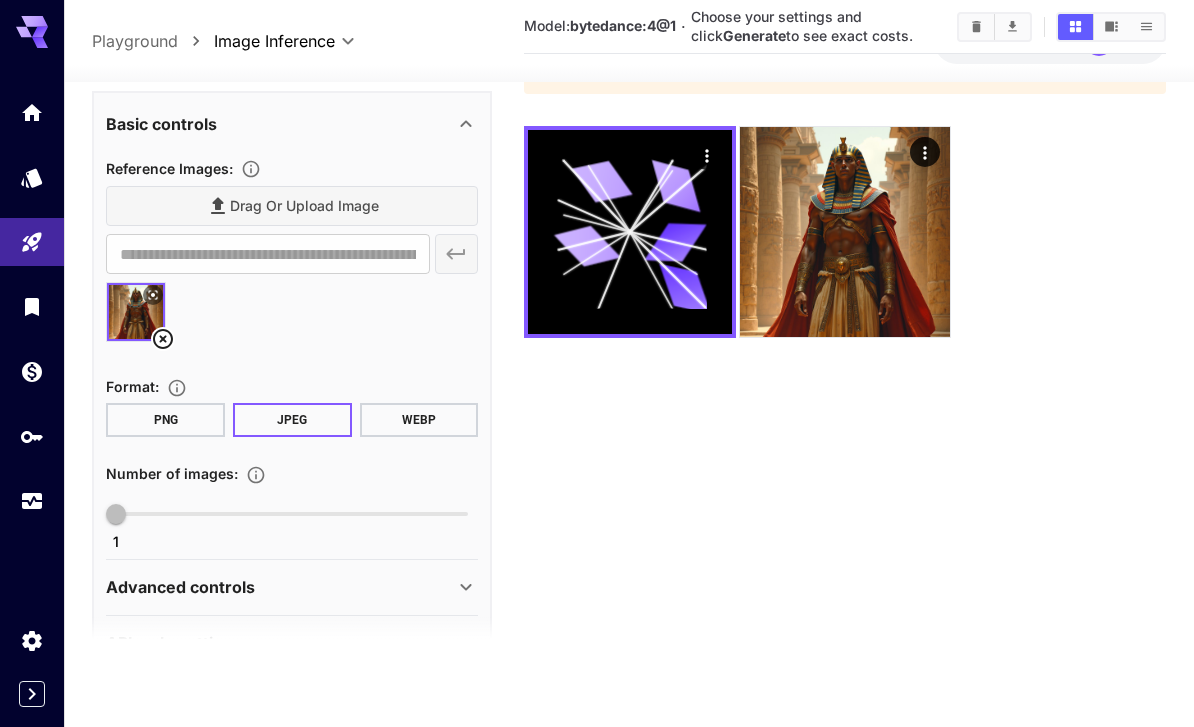click on "API-only settings" at bounding box center (280, 643) 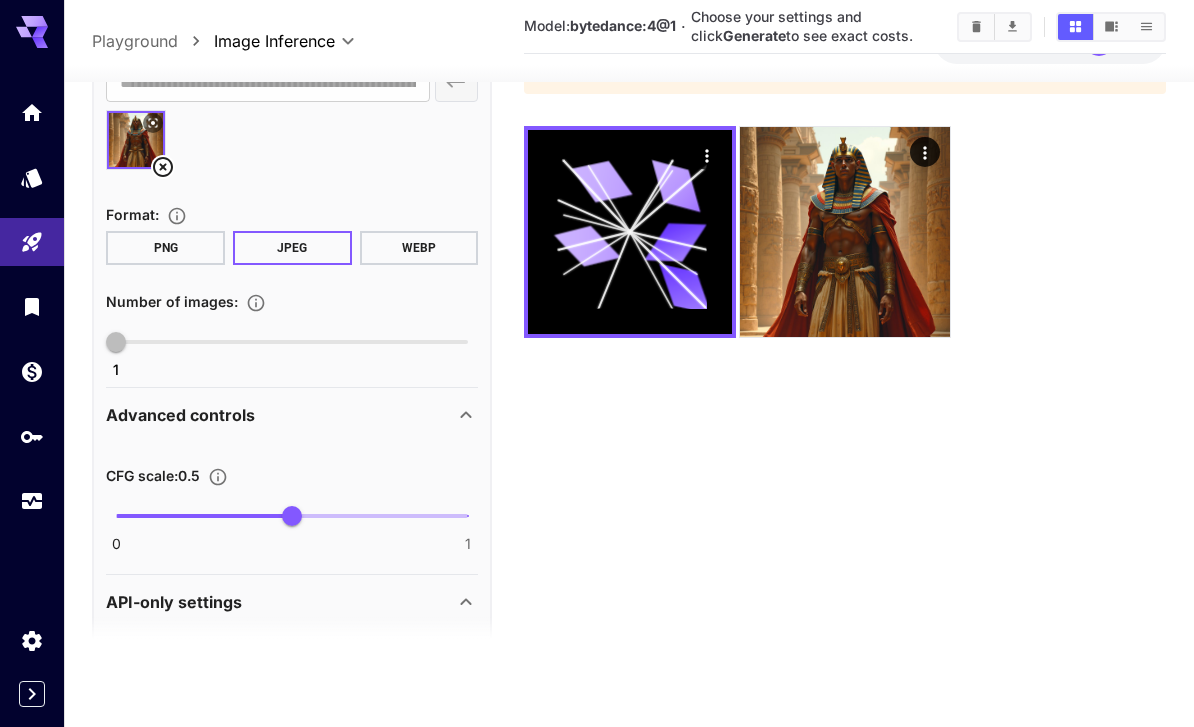 scroll, scrollTop: 511, scrollLeft: 0, axis: vertical 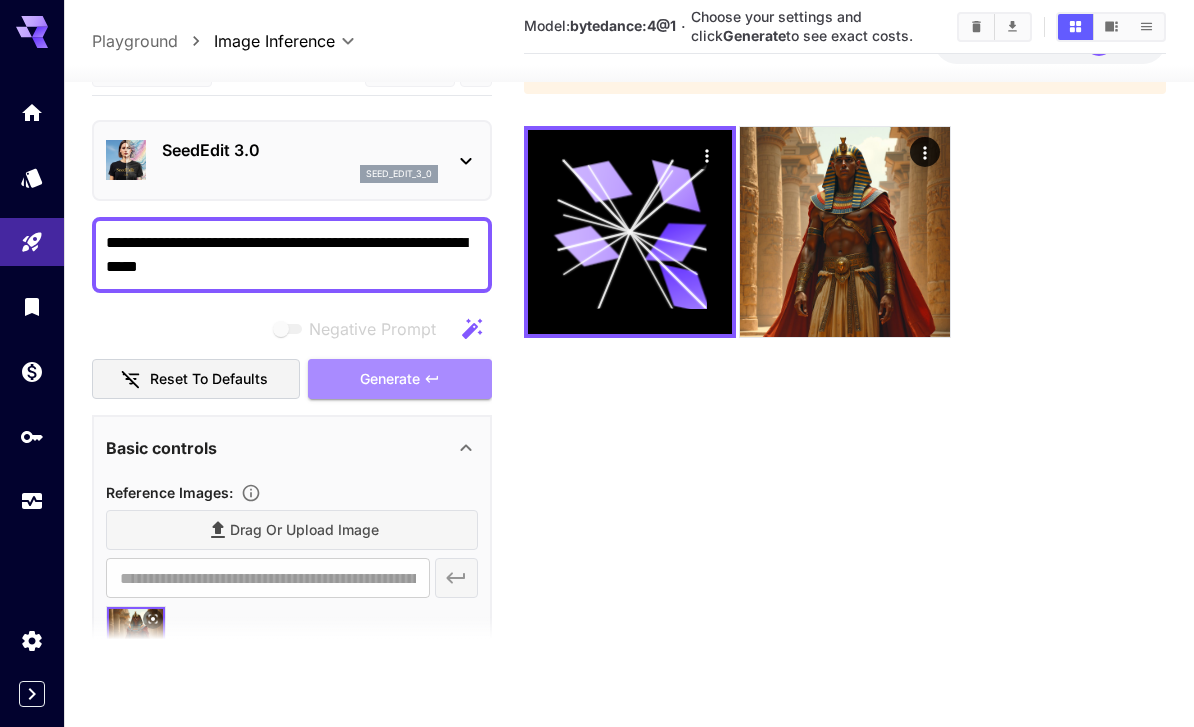 click on "Generate" at bounding box center (390, 379) 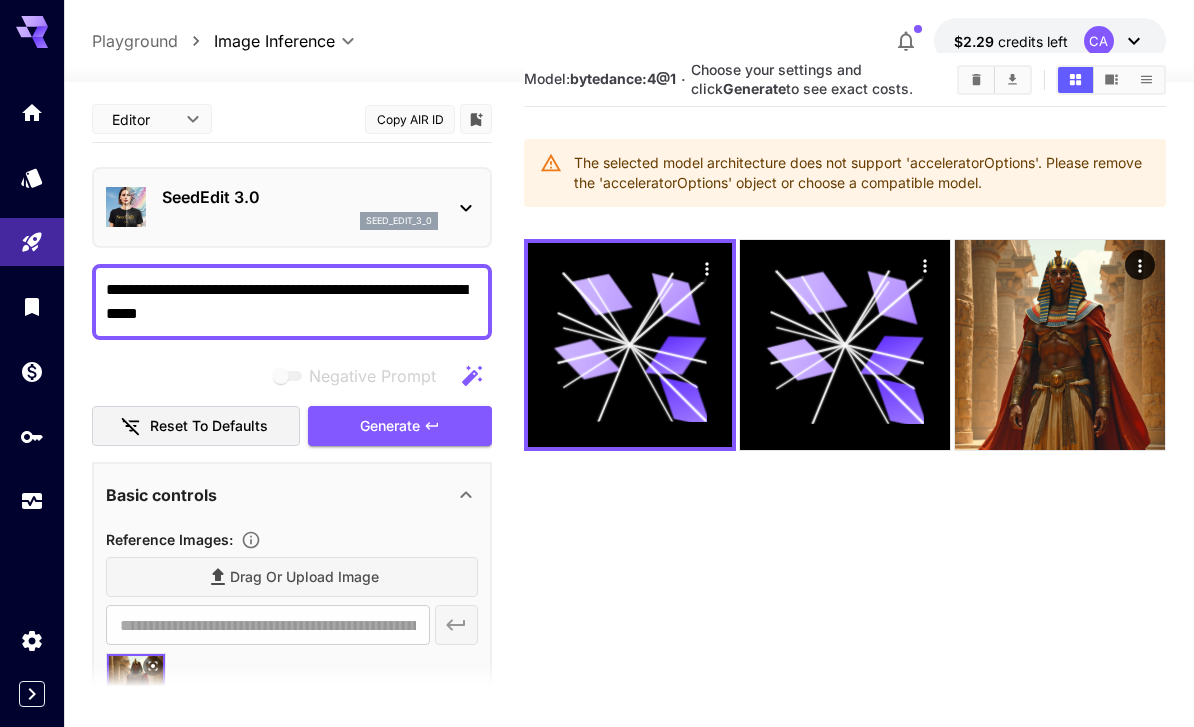 scroll, scrollTop: 0, scrollLeft: 0, axis: both 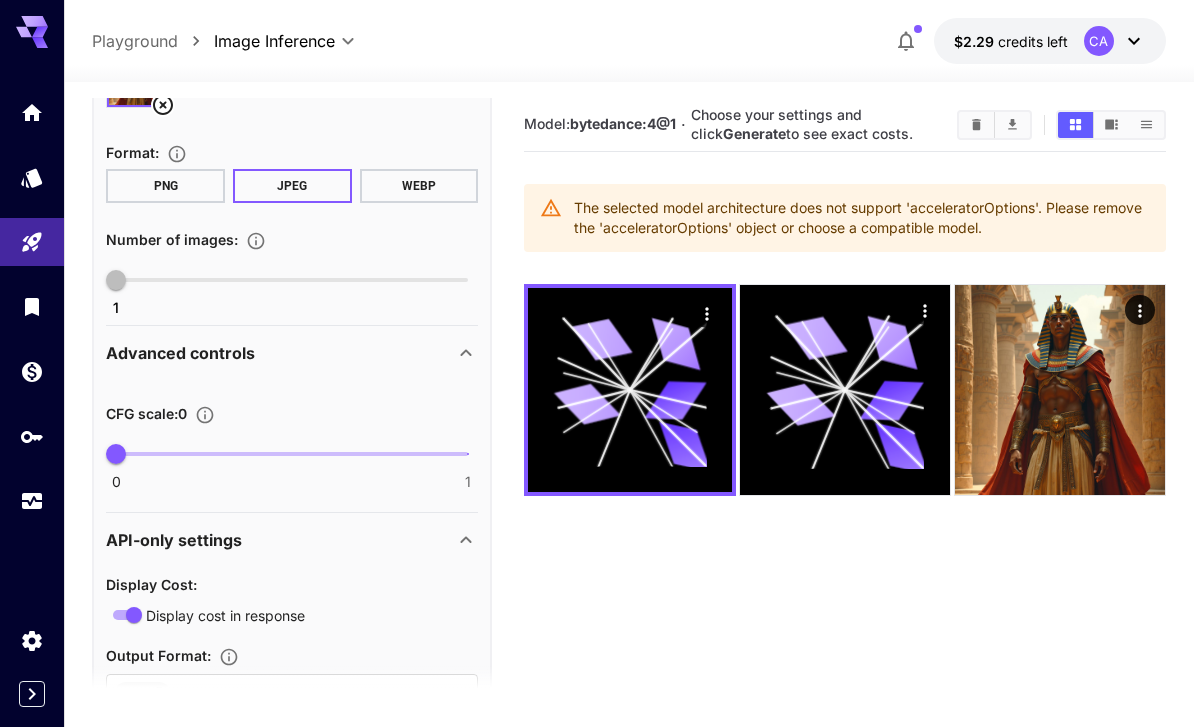 click 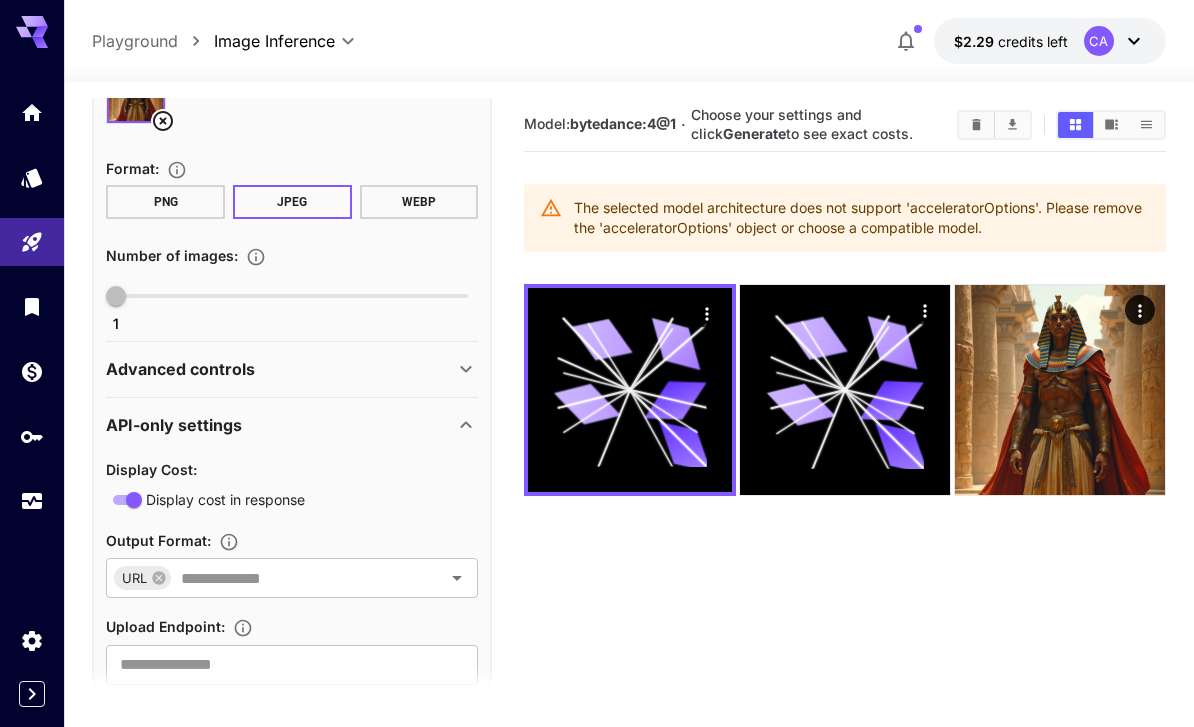 click 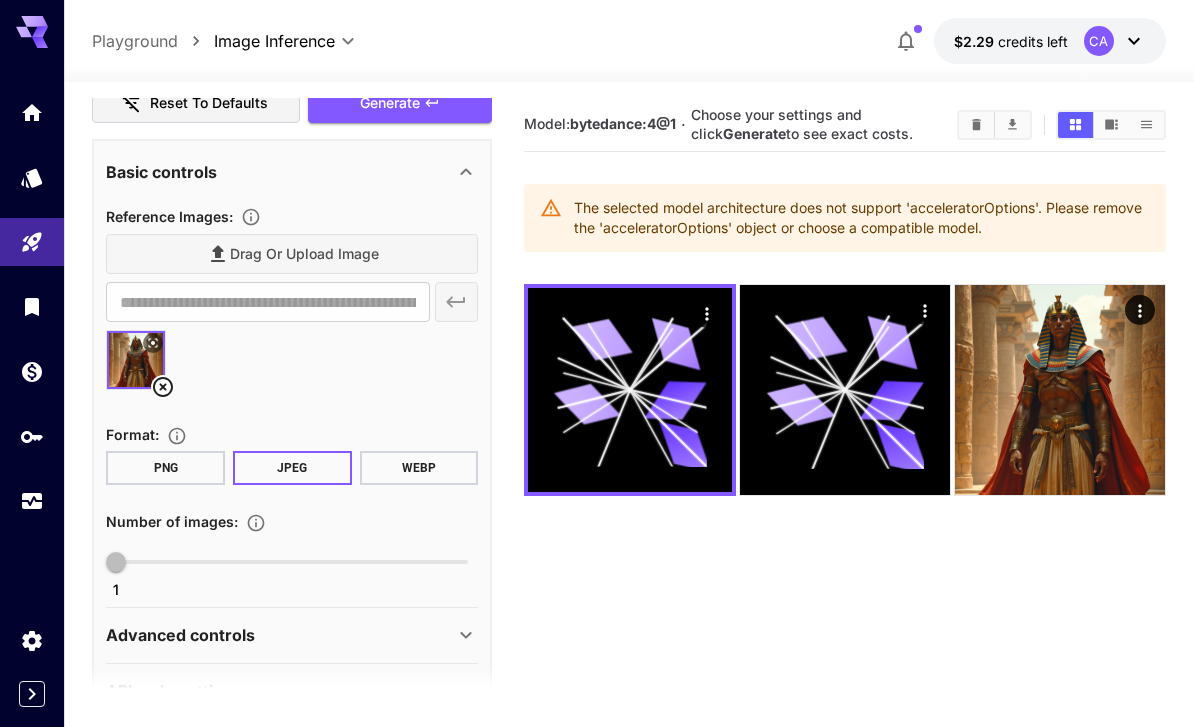 scroll, scrollTop: 324, scrollLeft: 0, axis: vertical 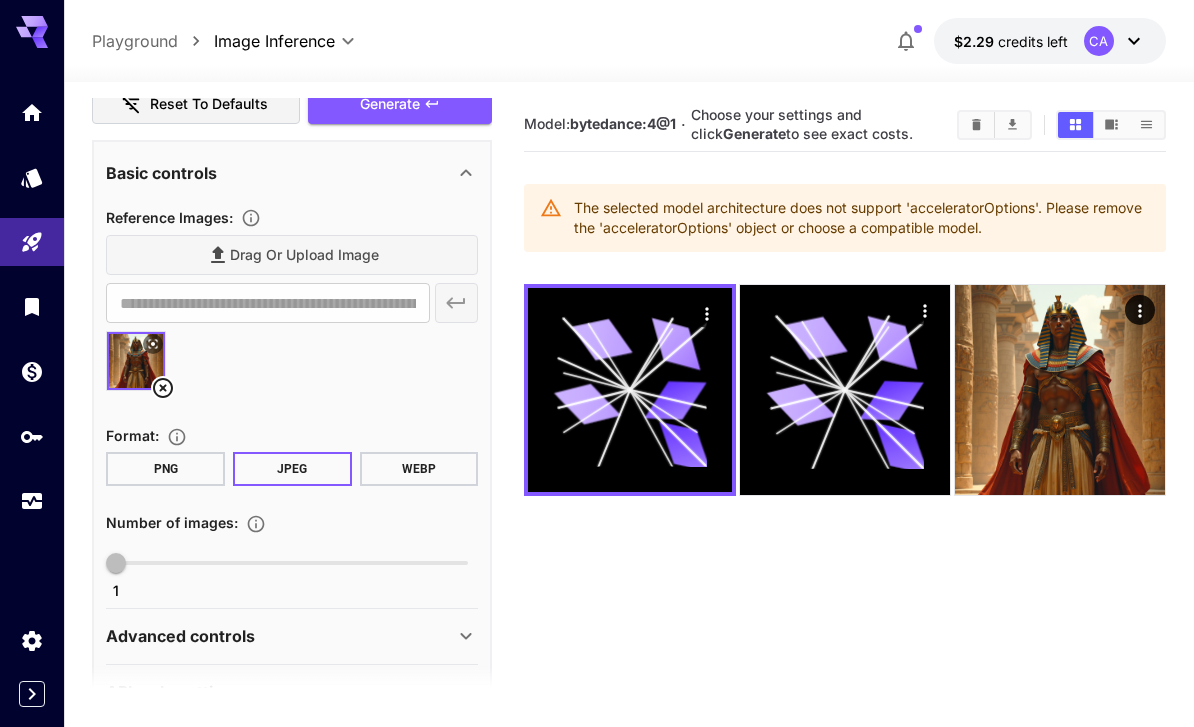 click on "Advanced controls" at bounding box center [280, 636] 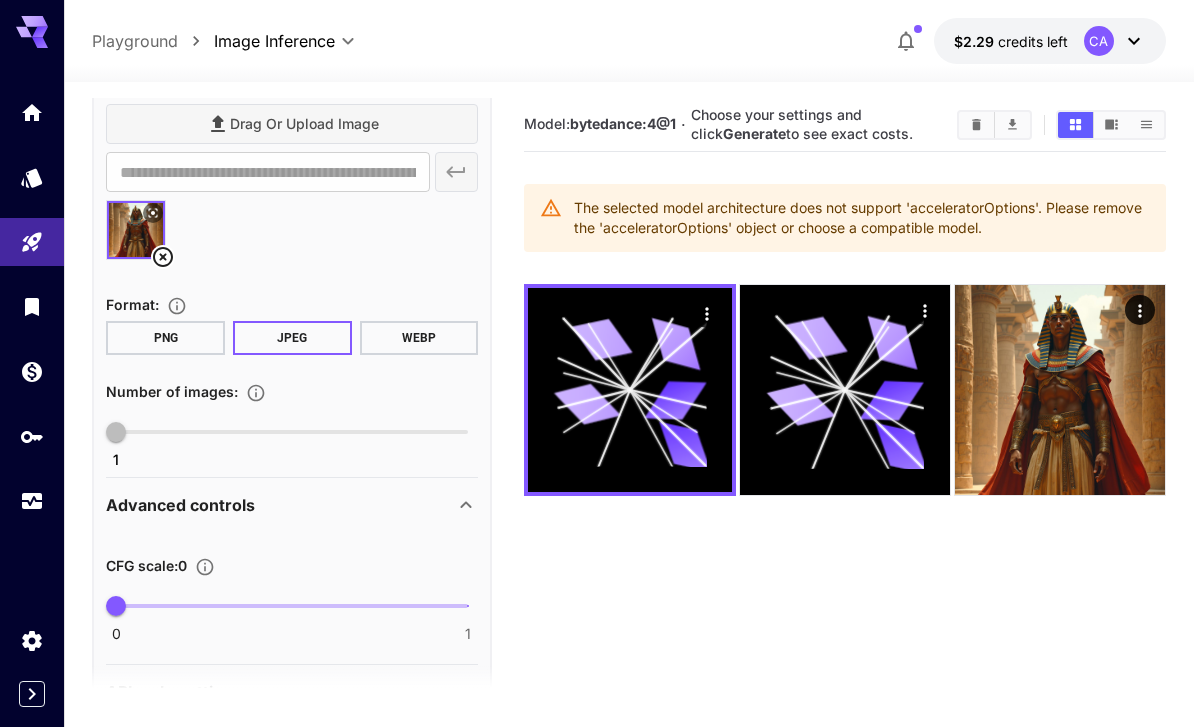 click 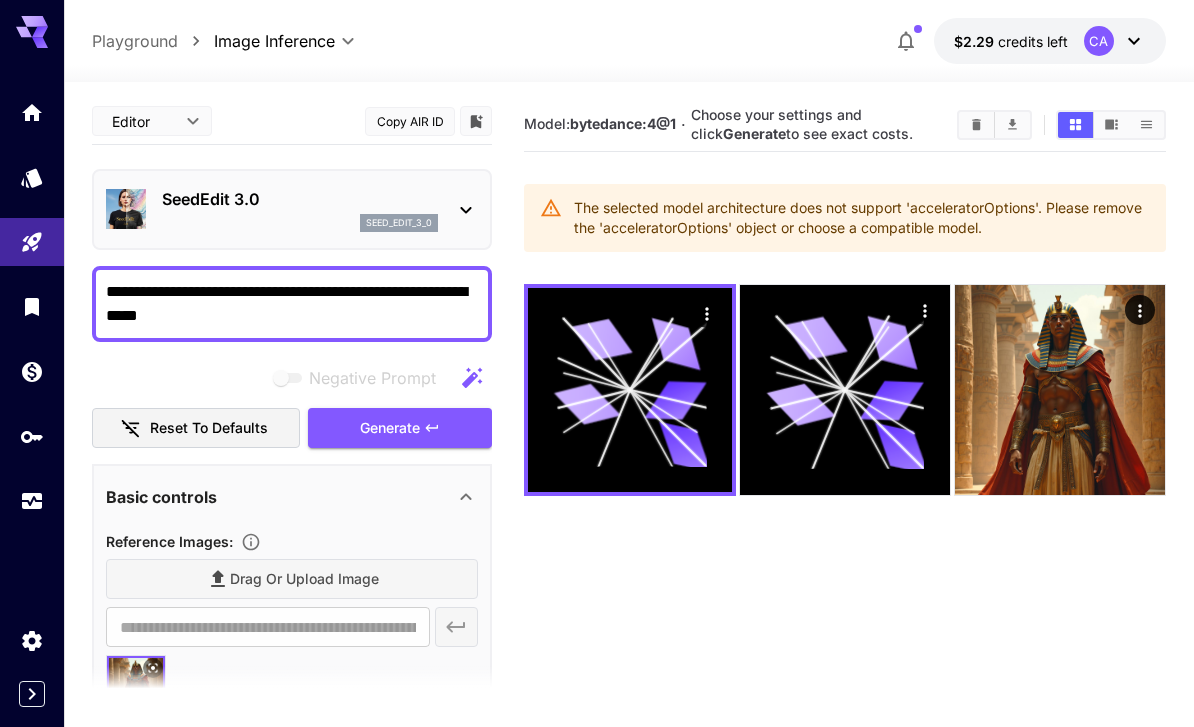 scroll, scrollTop: 0, scrollLeft: 0, axis: both 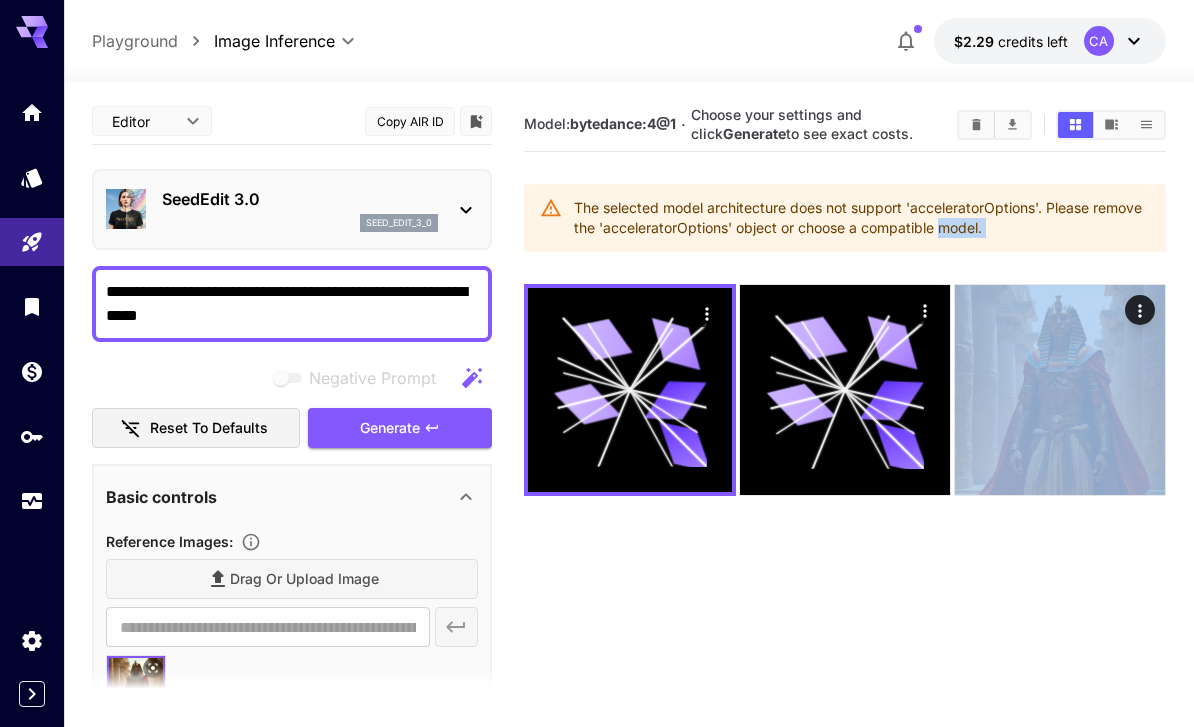 click on "Model:  bytedance:4@1 · Choose your settings and click  Generate  to see exact costs." at bounding box center (845, 125) 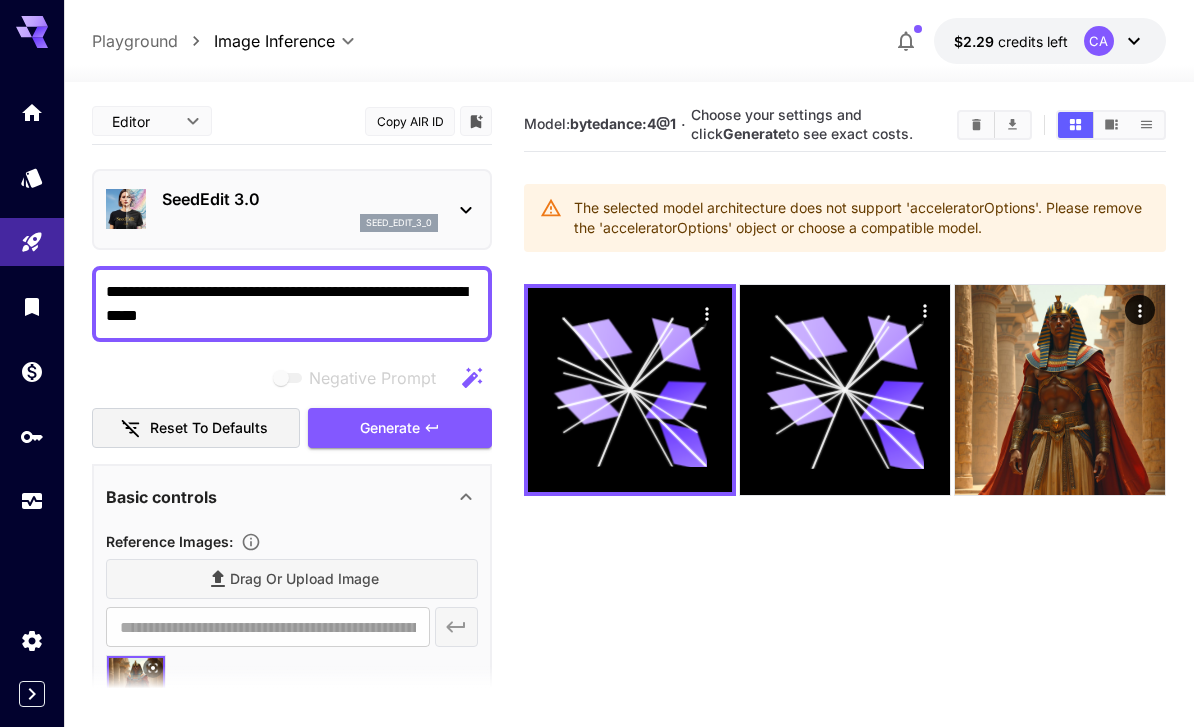 click 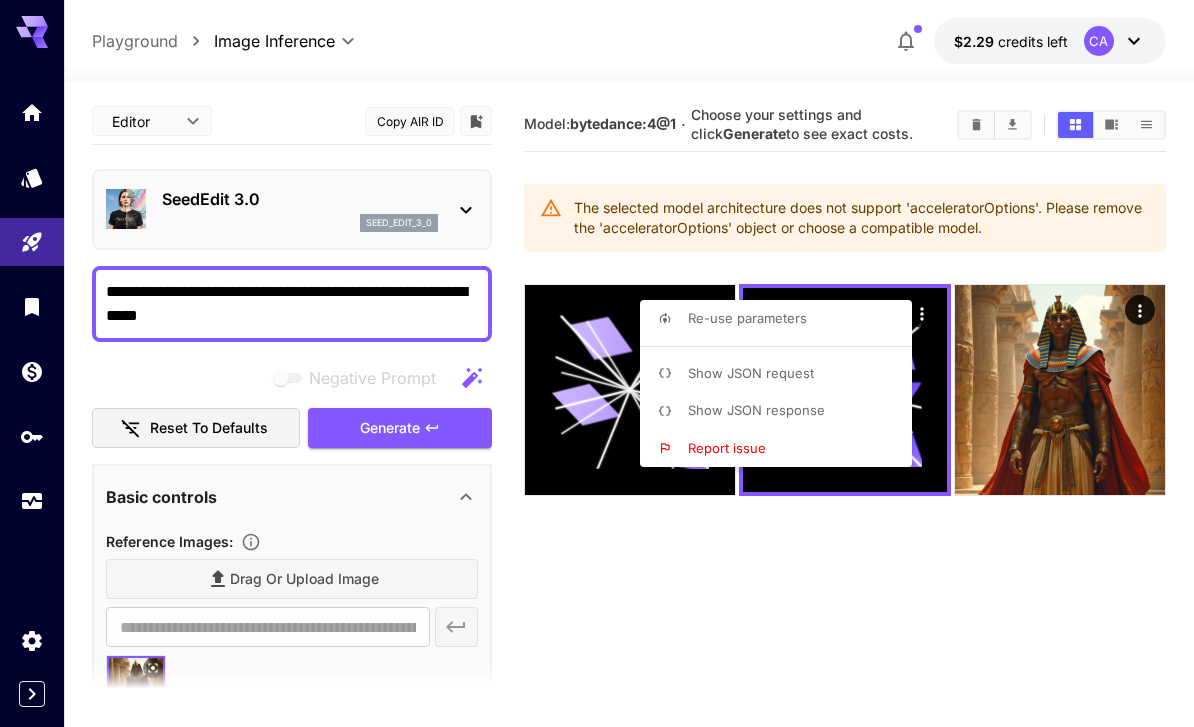 click at bounding box center (597, 363) 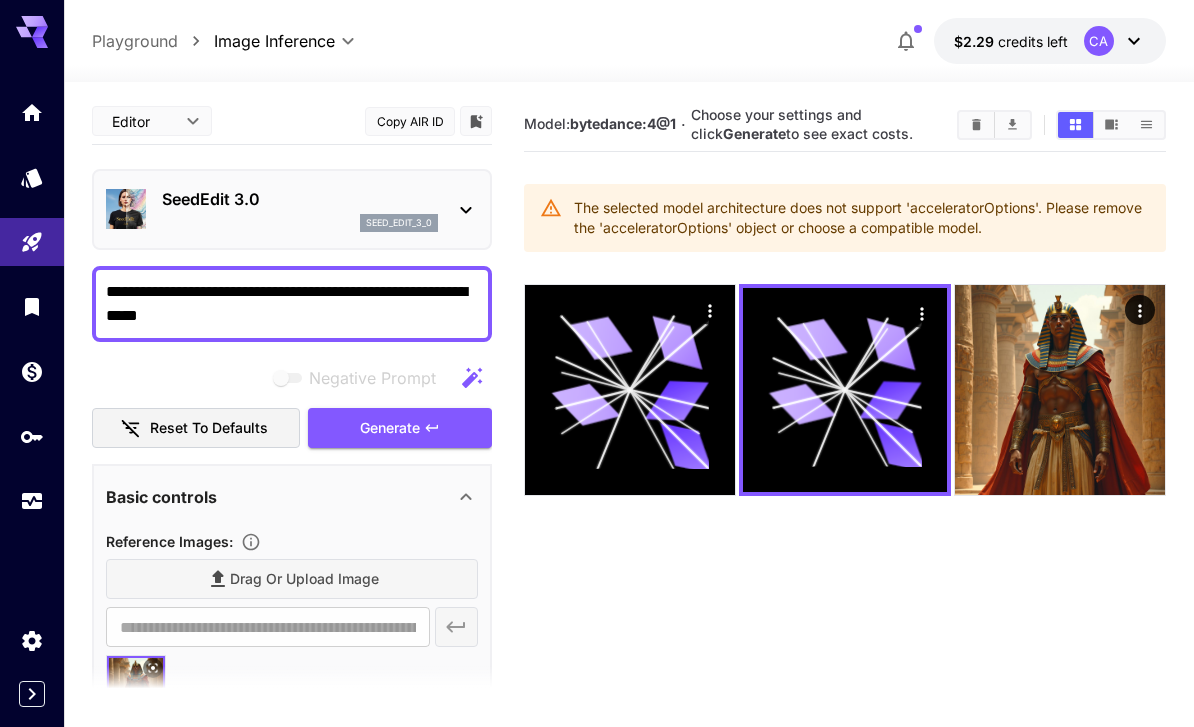 click on "seed_edit_3_0" at bounding box center [300, 223] 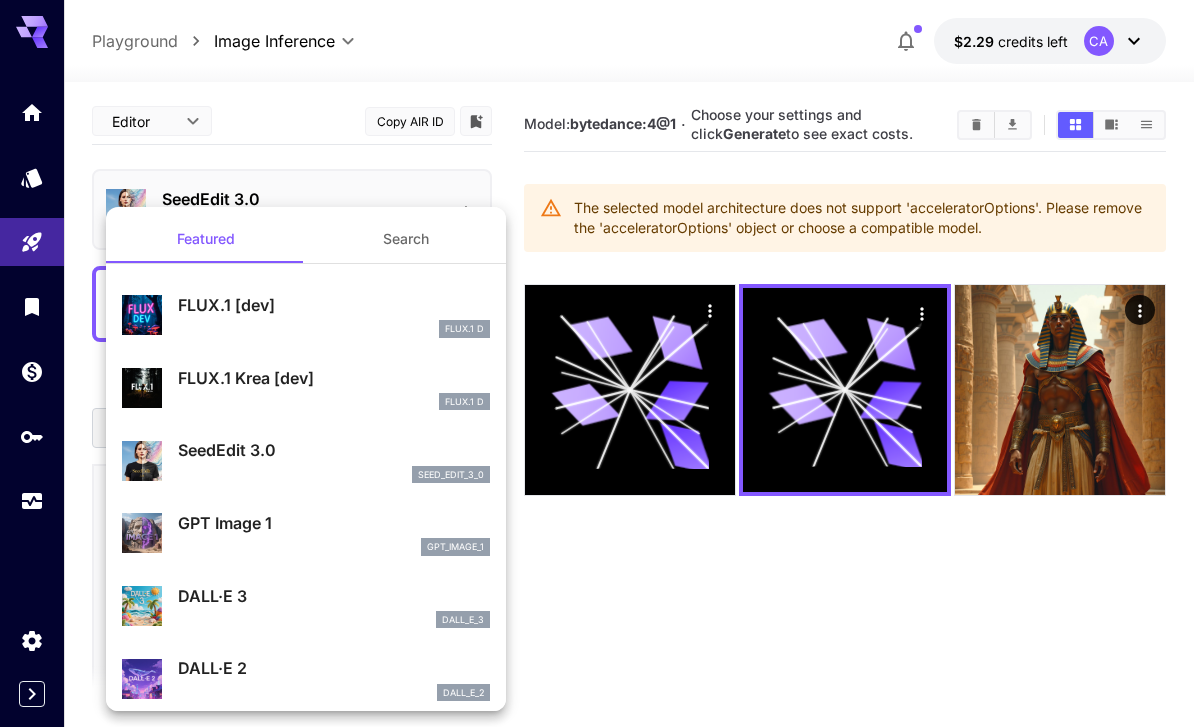 click on "FLUX.1 Krea [dev]" at bounding box center (334, 378) 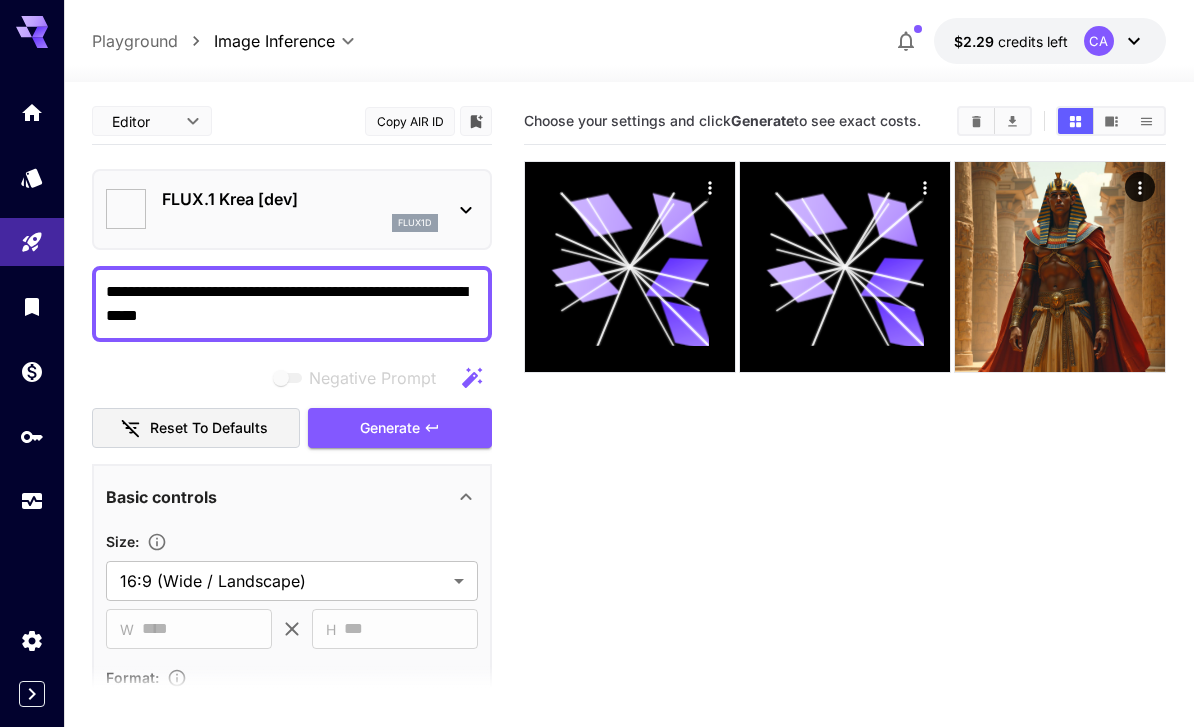 type on "*******" 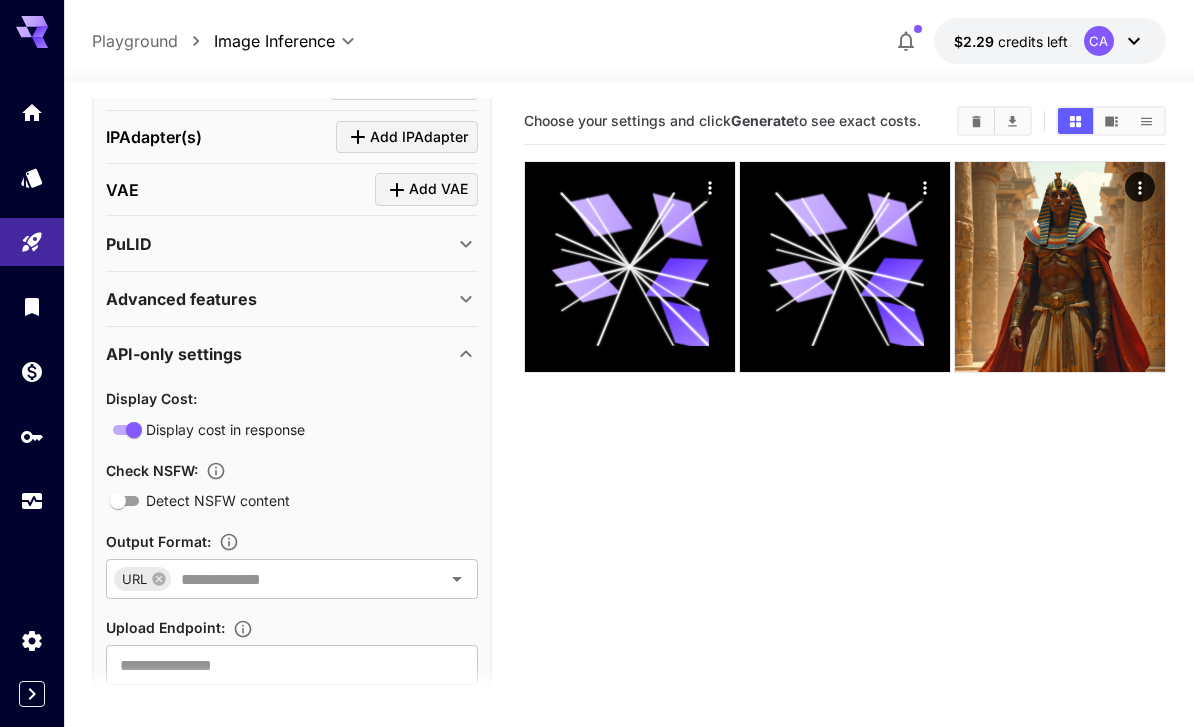 scroll, scrollTop: 1919, scrollLeft: 0, axis: vertical 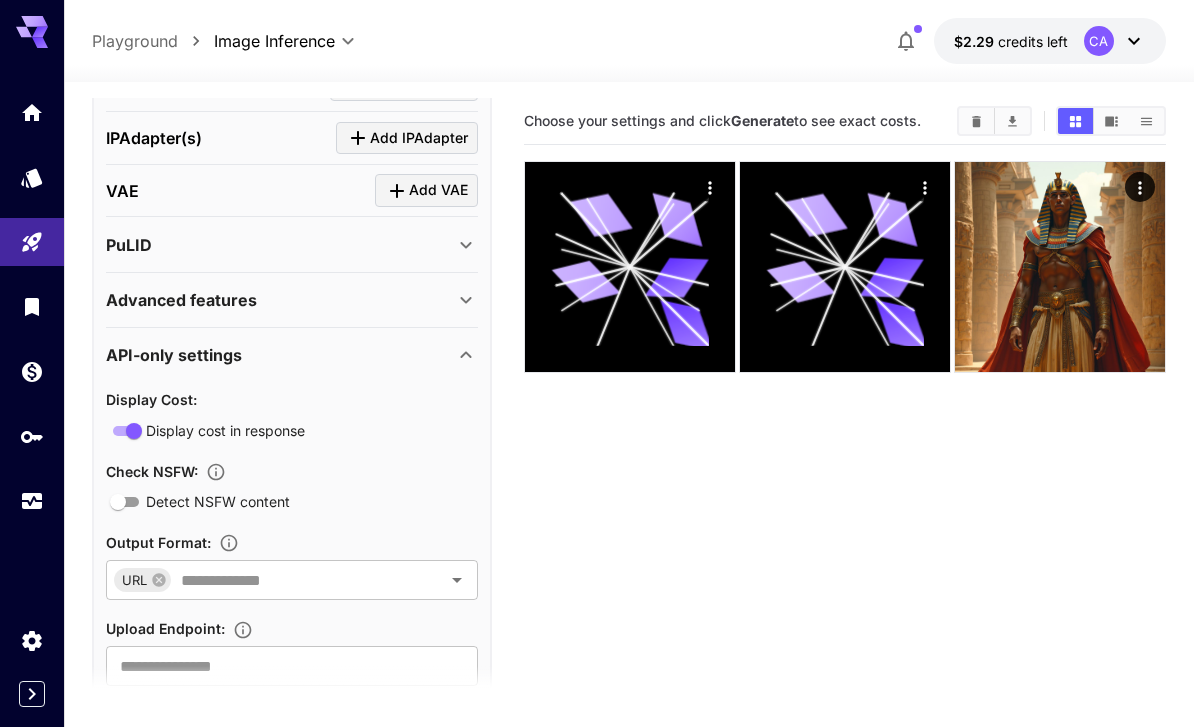 click on "Advanced features" at bounding box center [292, 300] 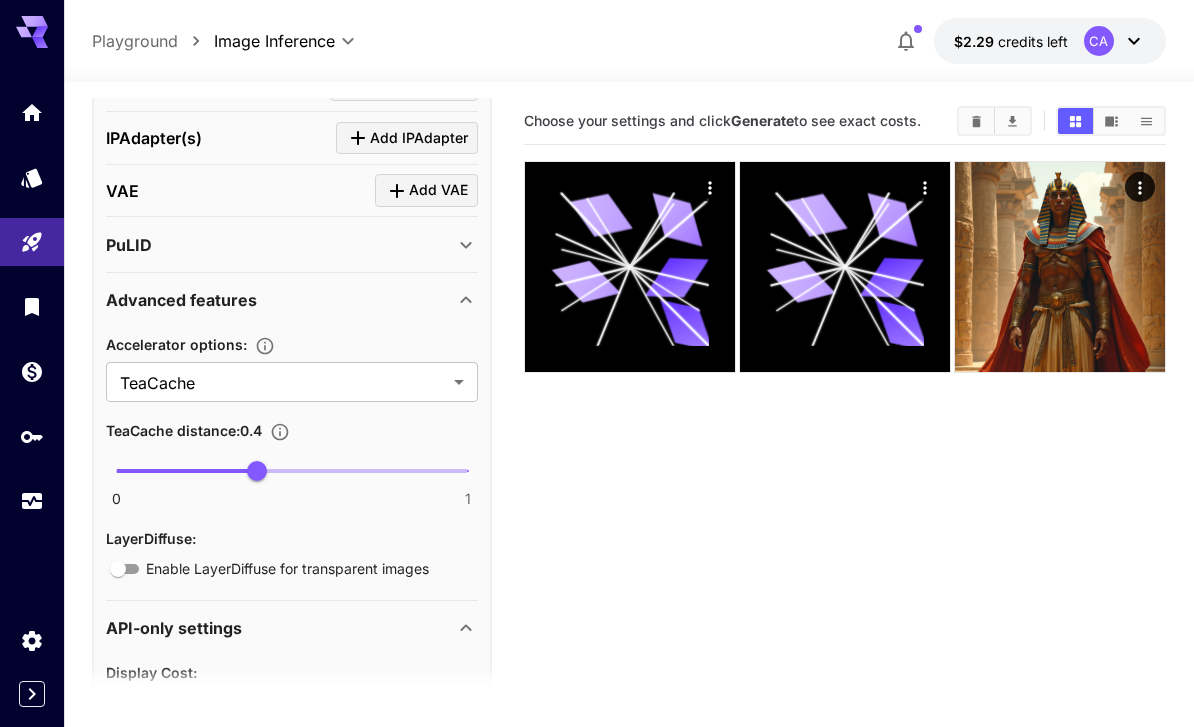 click on "**********" at bounding box center (597, 442) 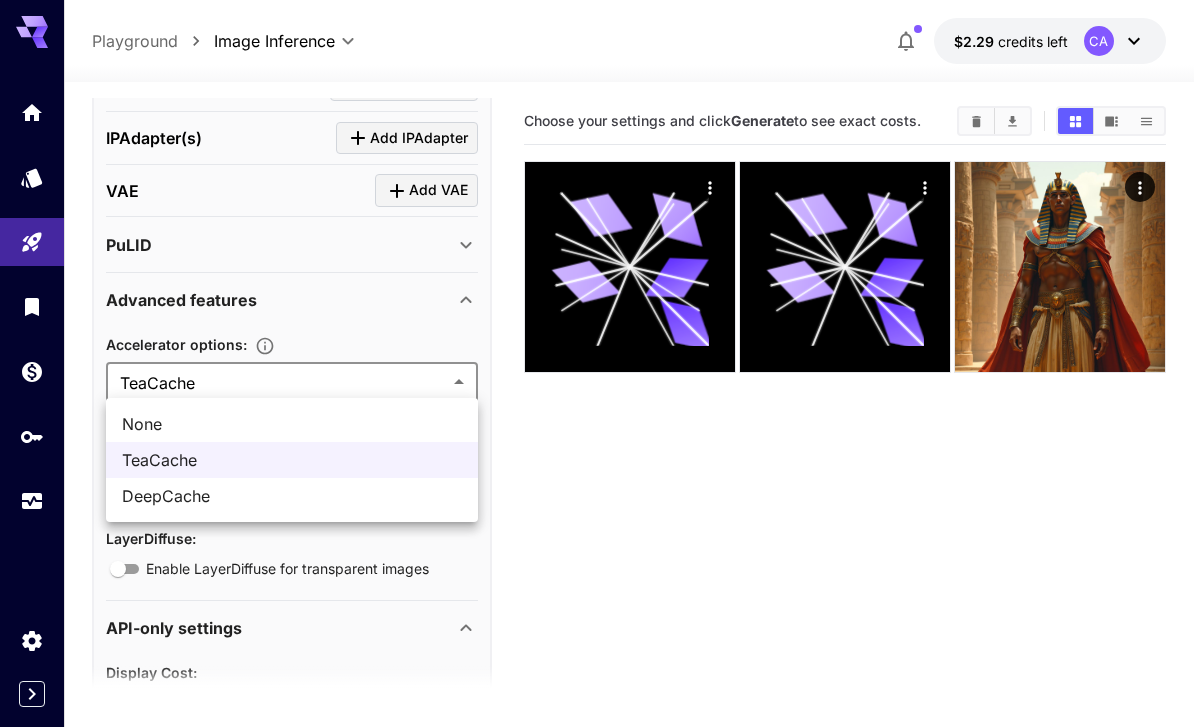 click on "None" at bounding box center (292, 424) 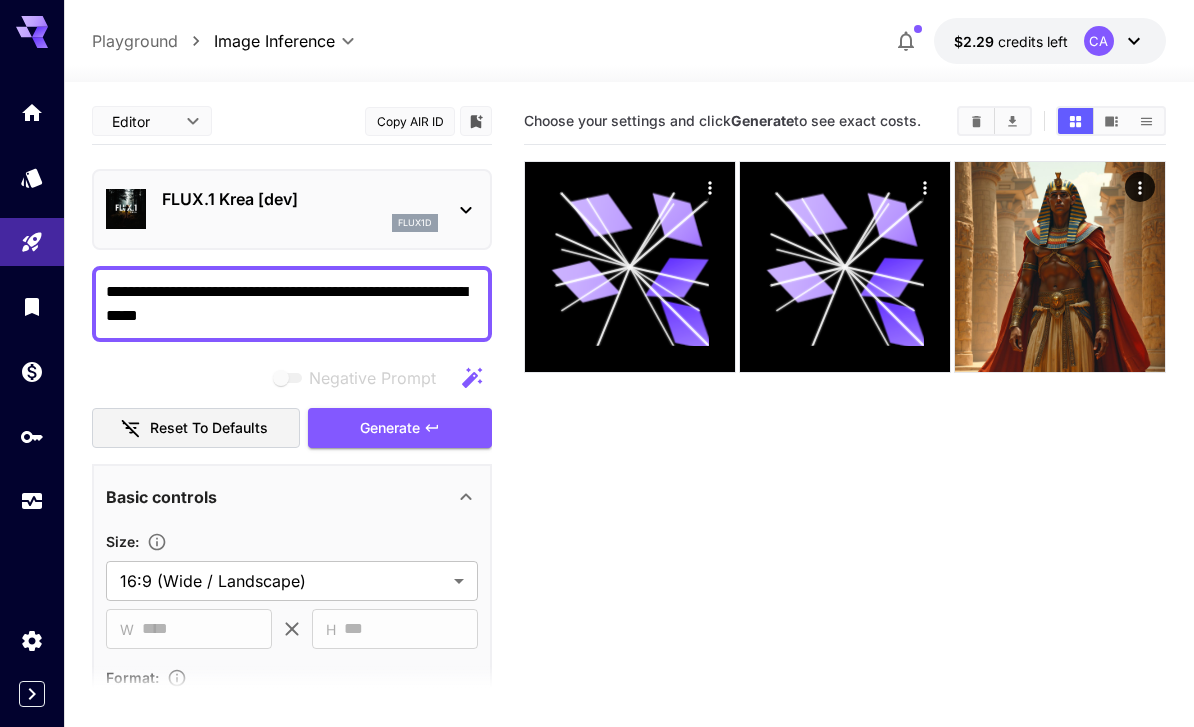 scroll, scrollTop: 0, scrollLeft: 0, axis: both 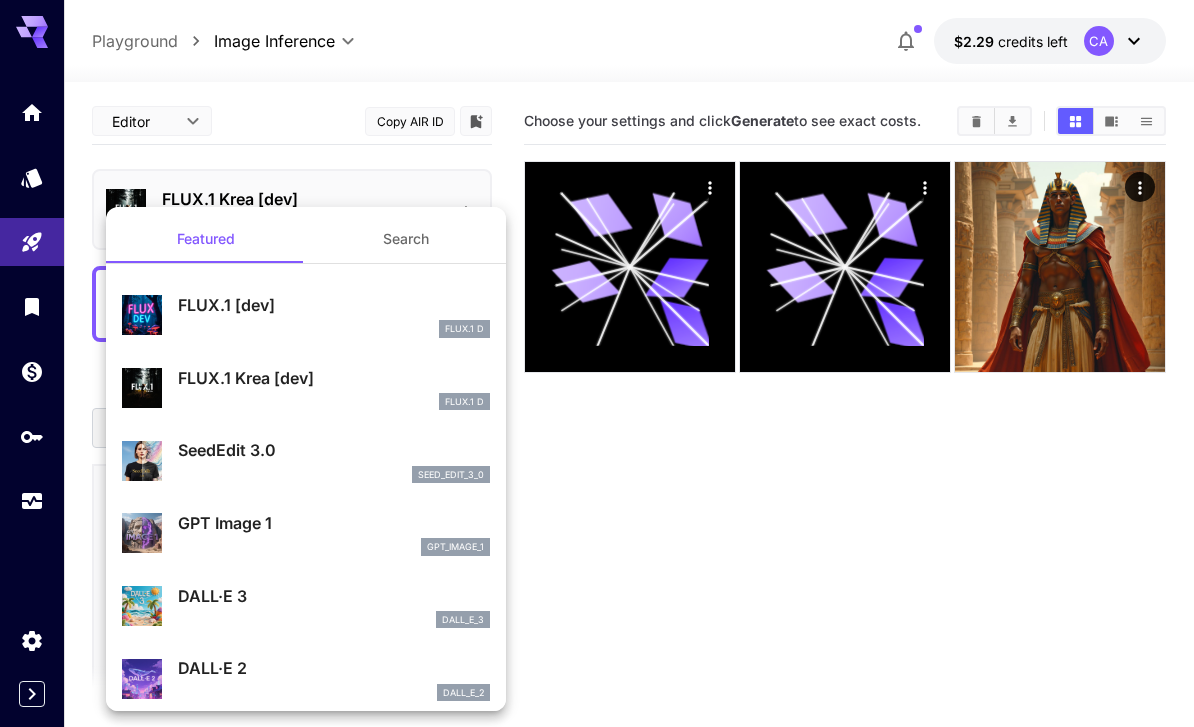 click on "SeedEdit 3.0" at bounding box center (334, 450) 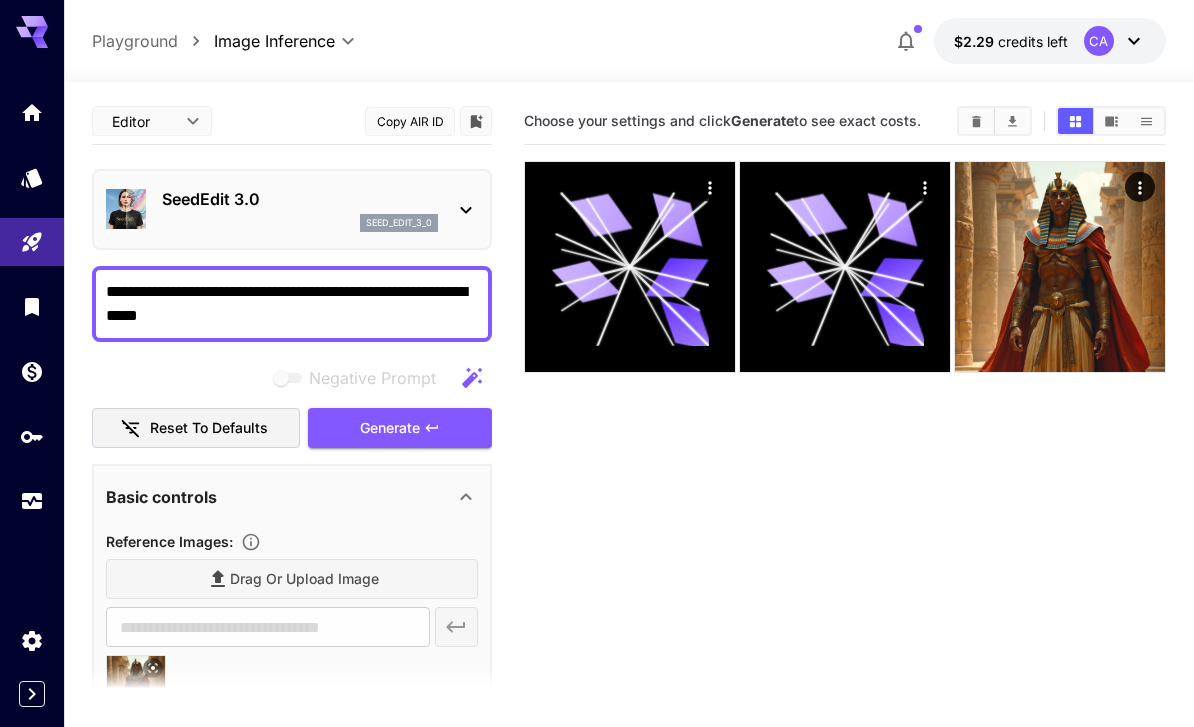 scroll, scrollTop: 0, scrollLeft: 0, axis: both 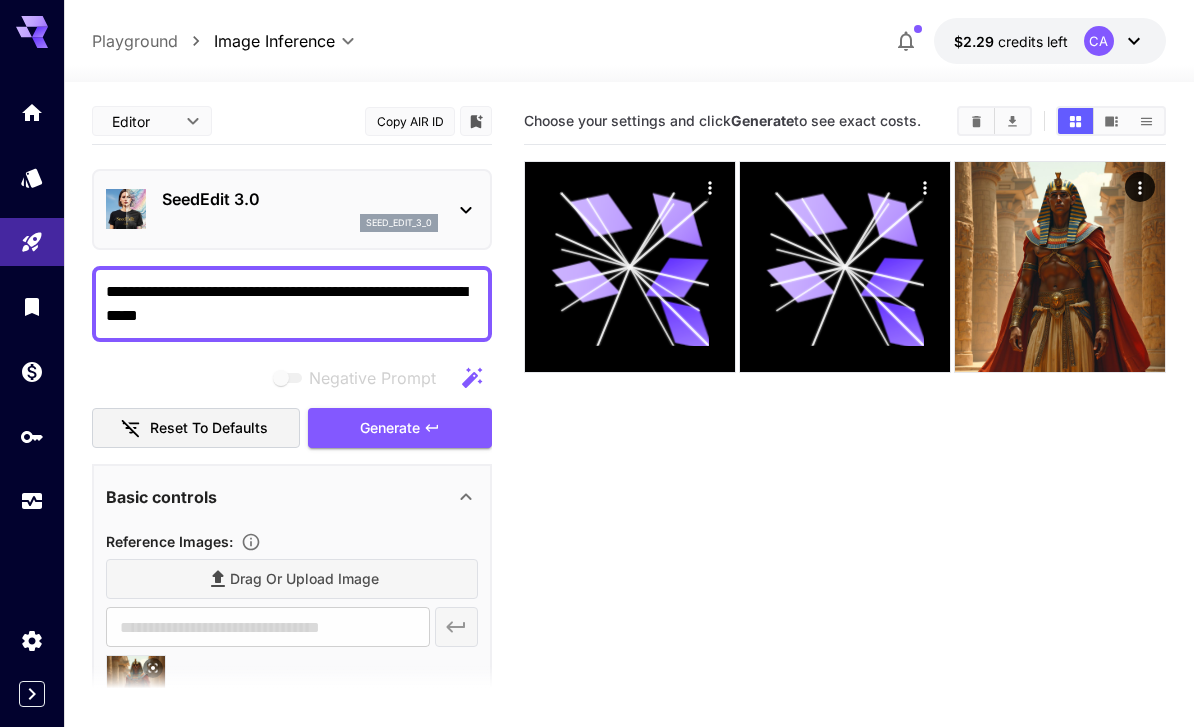 click on "Generate" at bounding box center [390, 428] 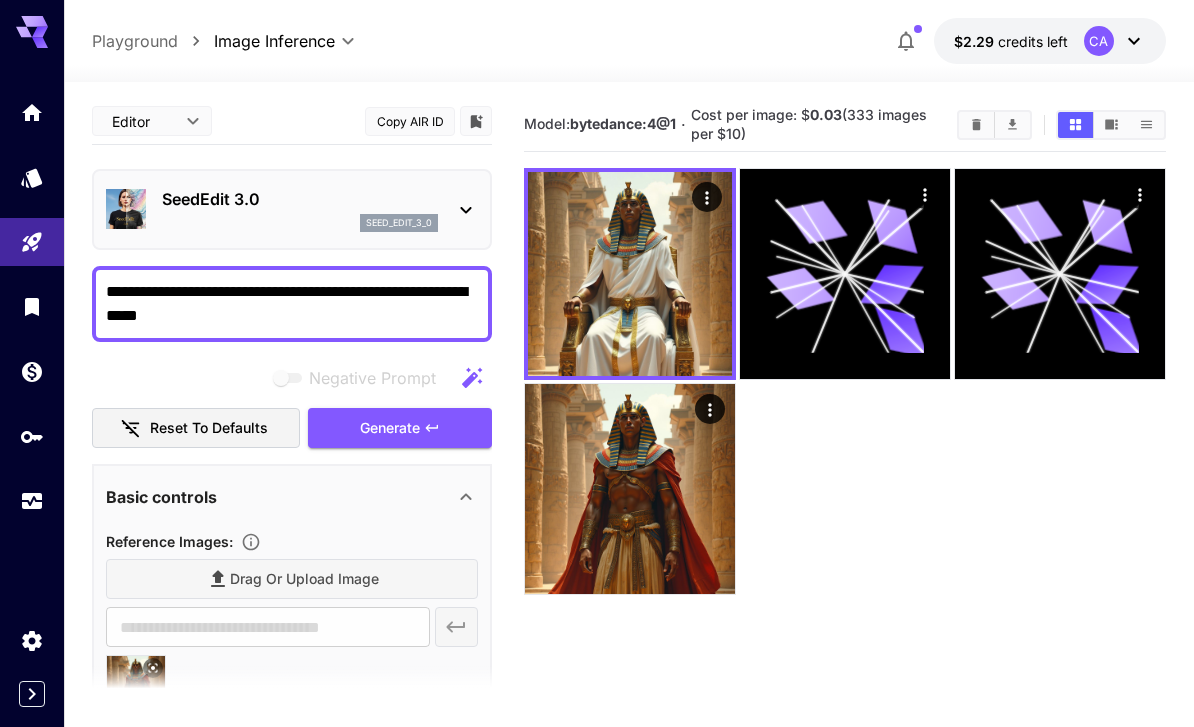 click 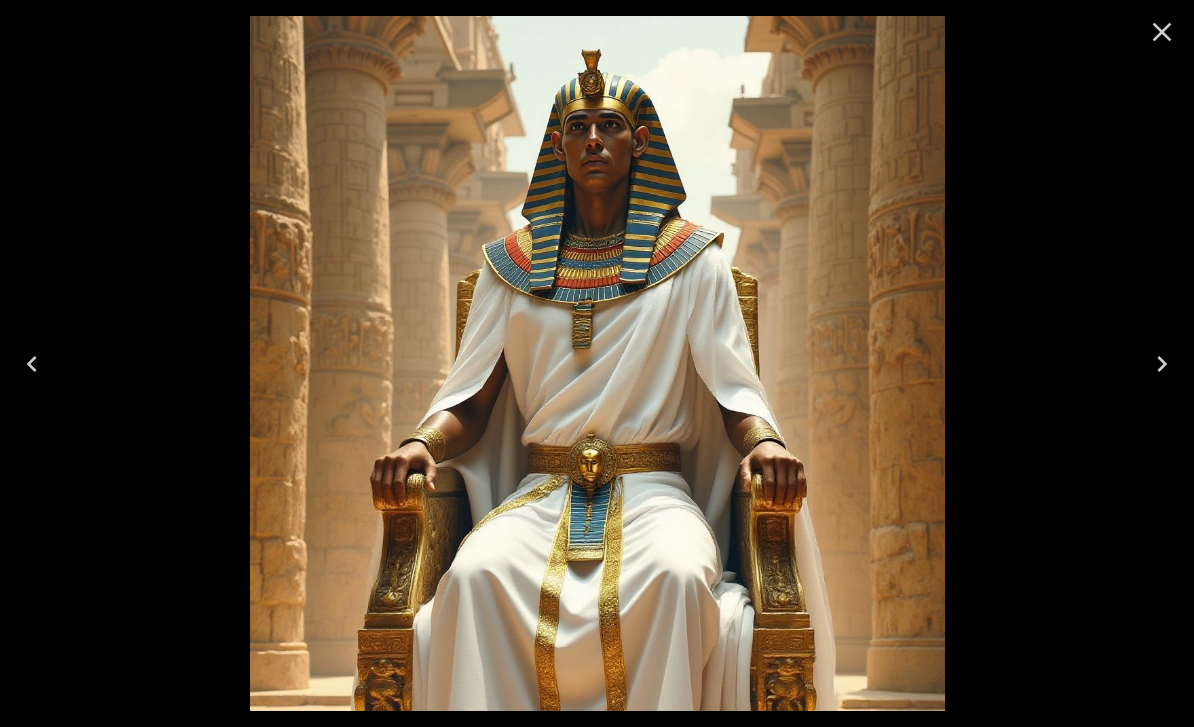 click at bounding box center (32, 364) 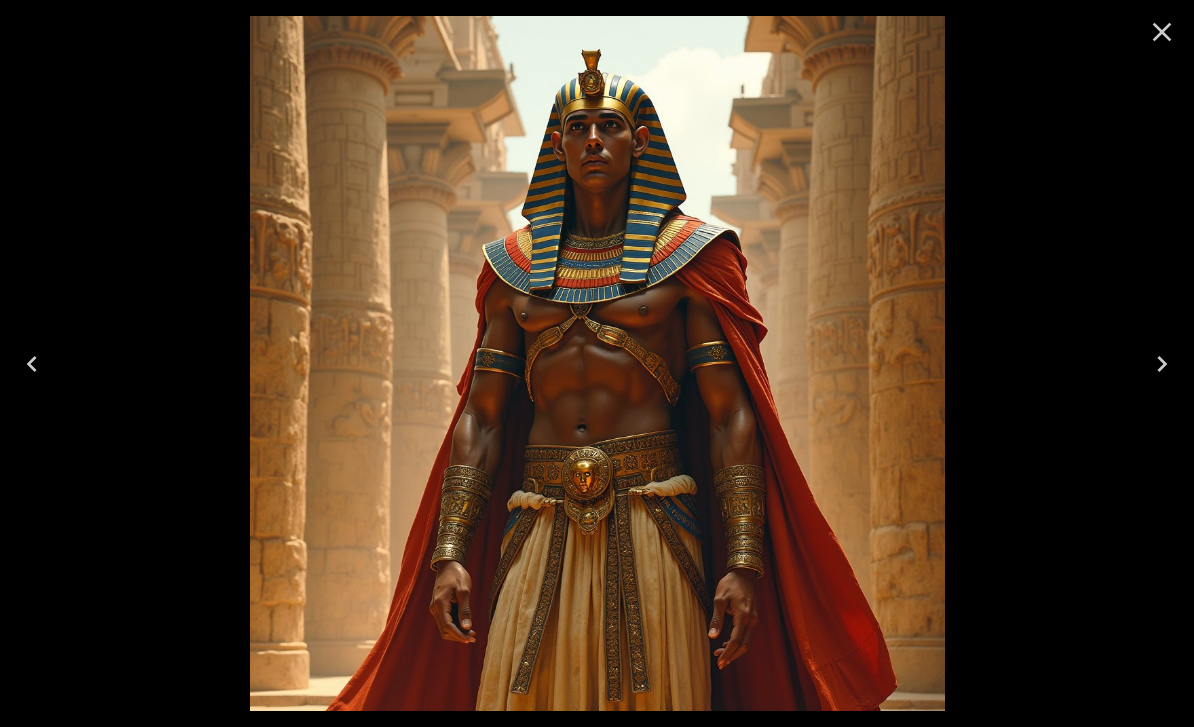 click 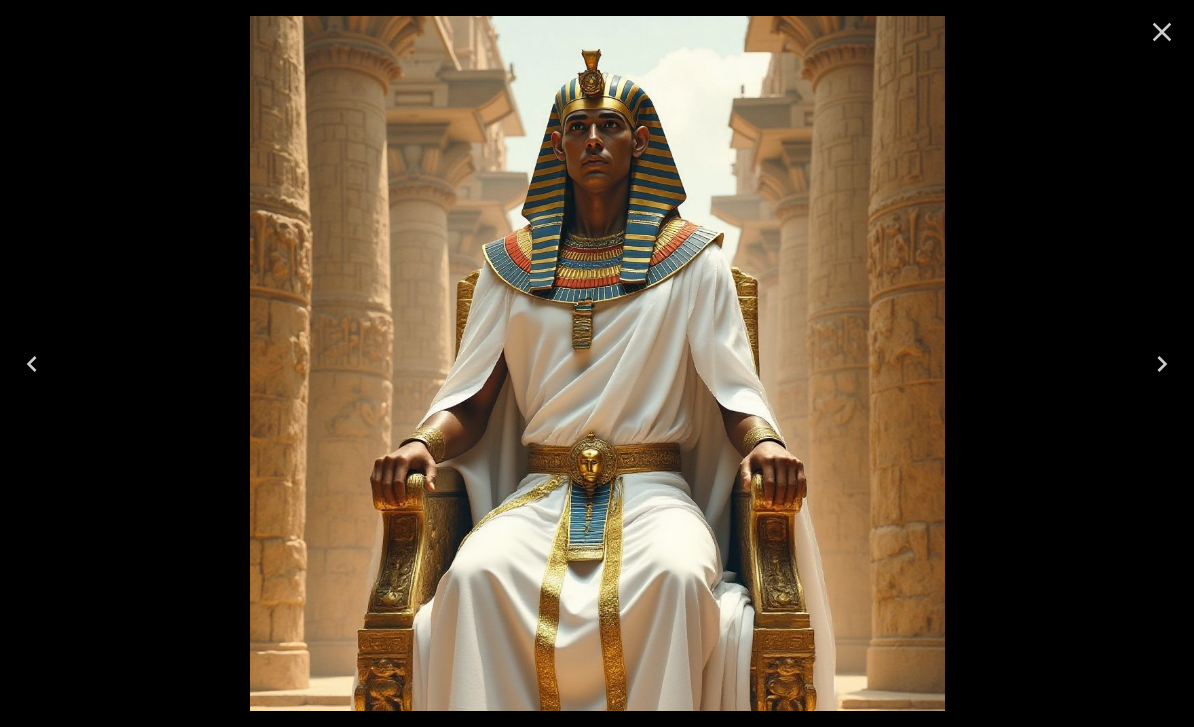 click 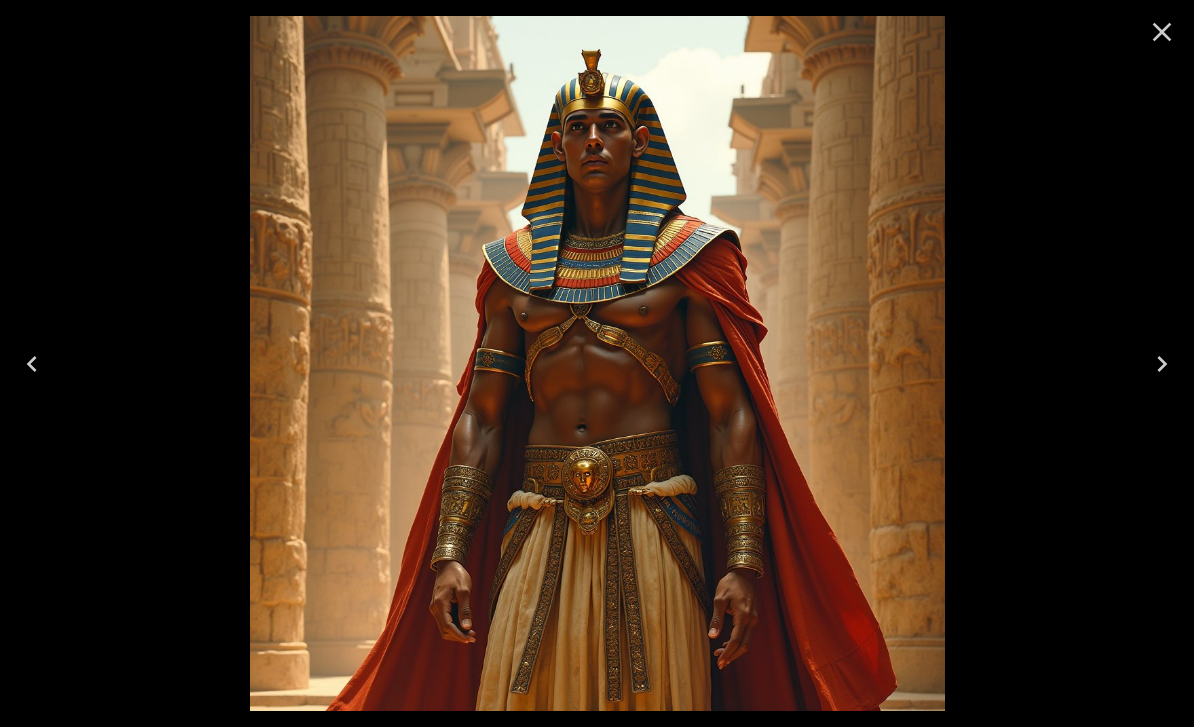 click at bounding box center (1162, 364) 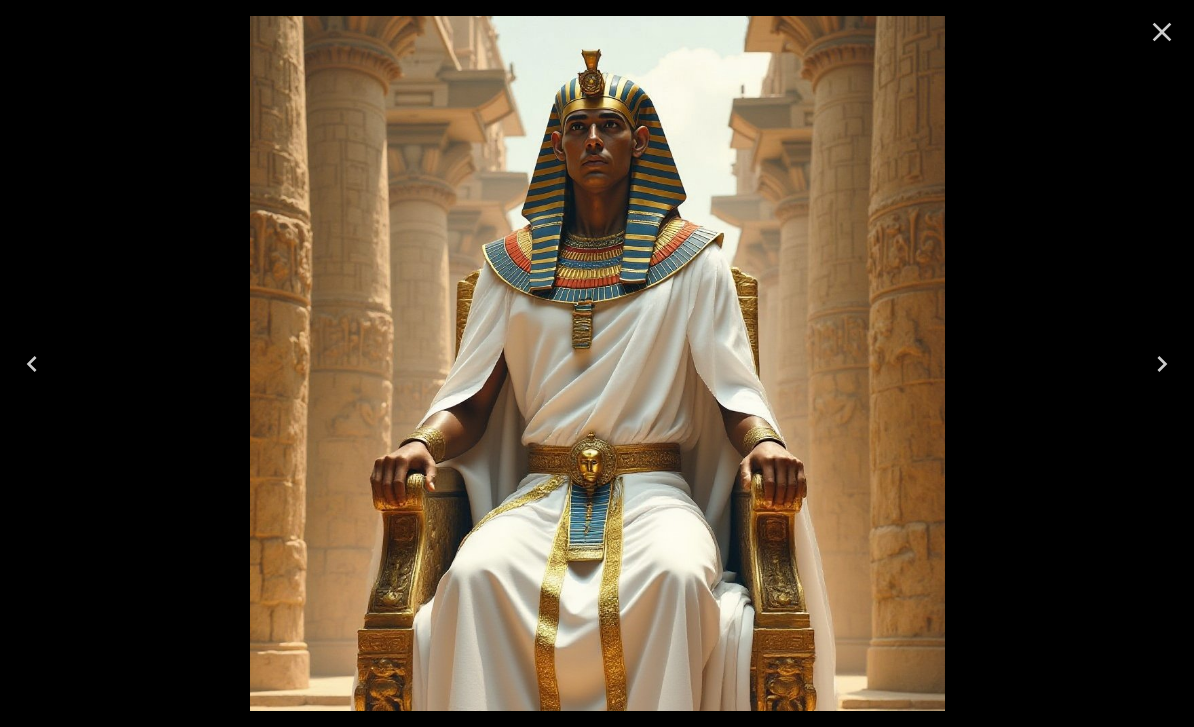 click at bounding box center [32, 364] 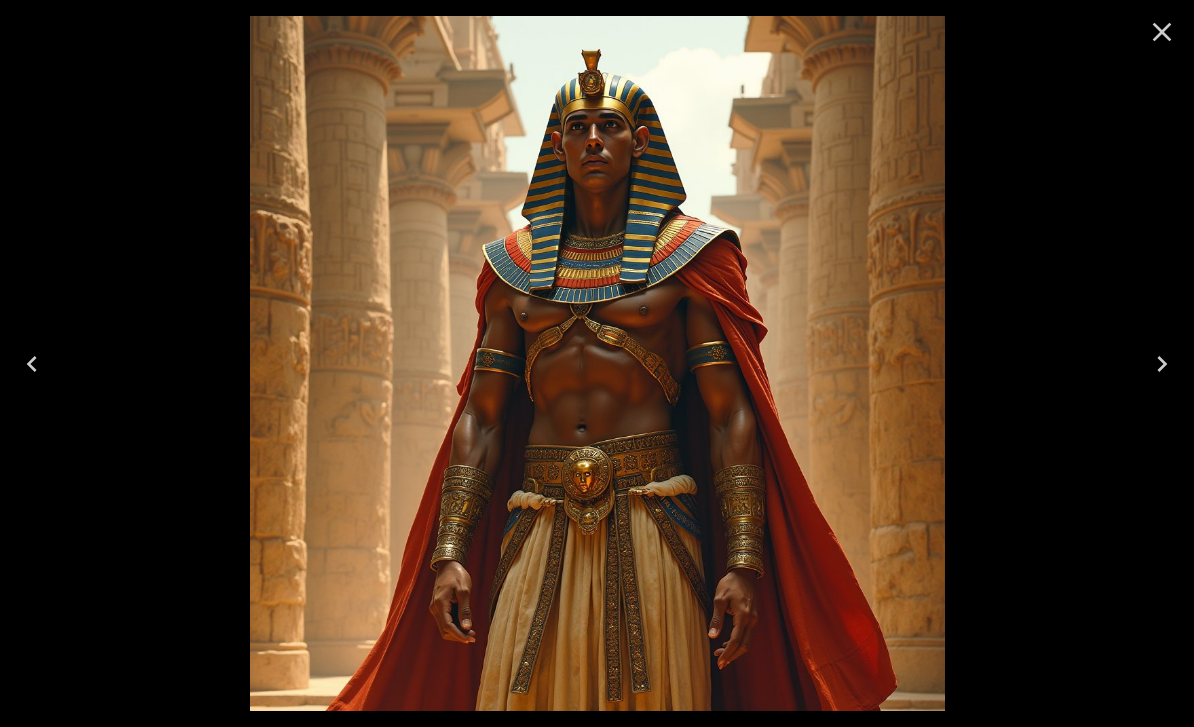 click 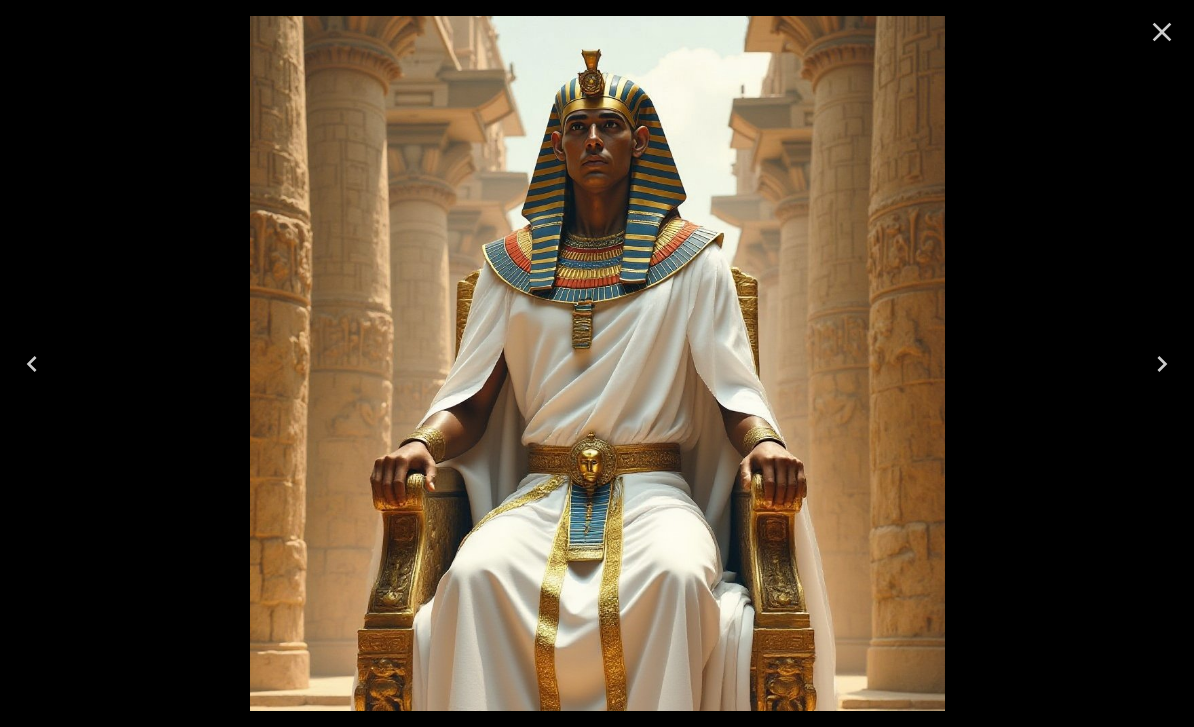 click at bounding box center (32, 364) 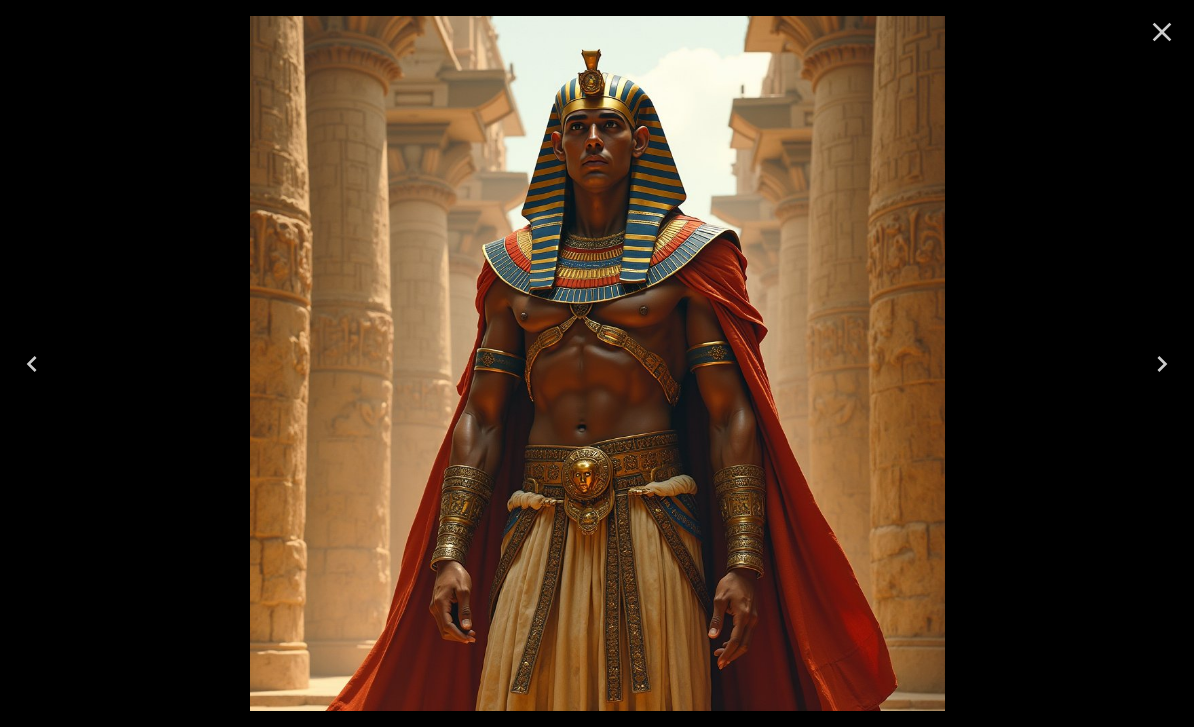 click 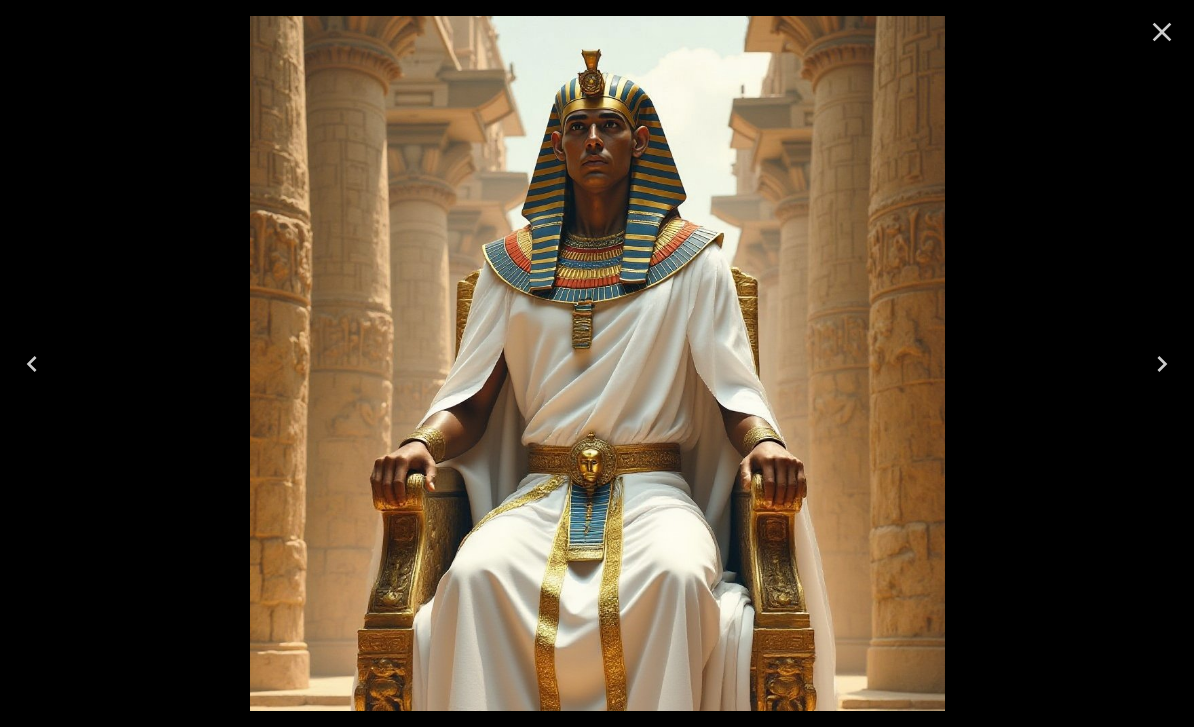 click at bounding box center [32, 364] 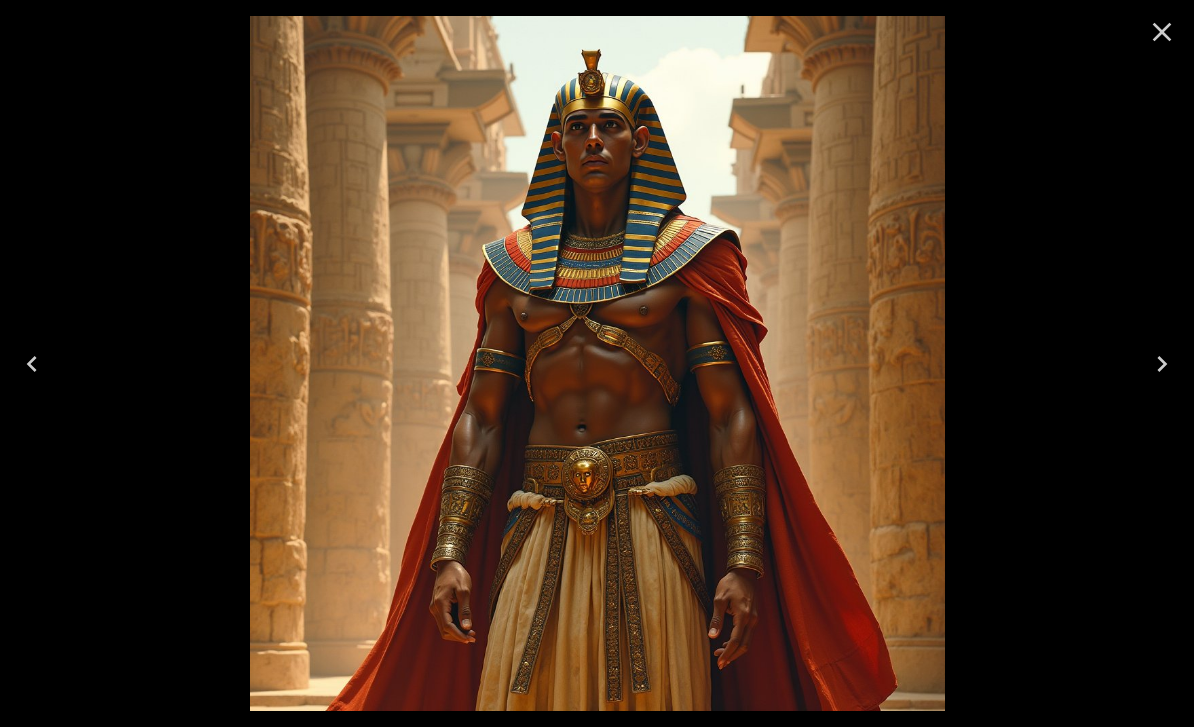 click 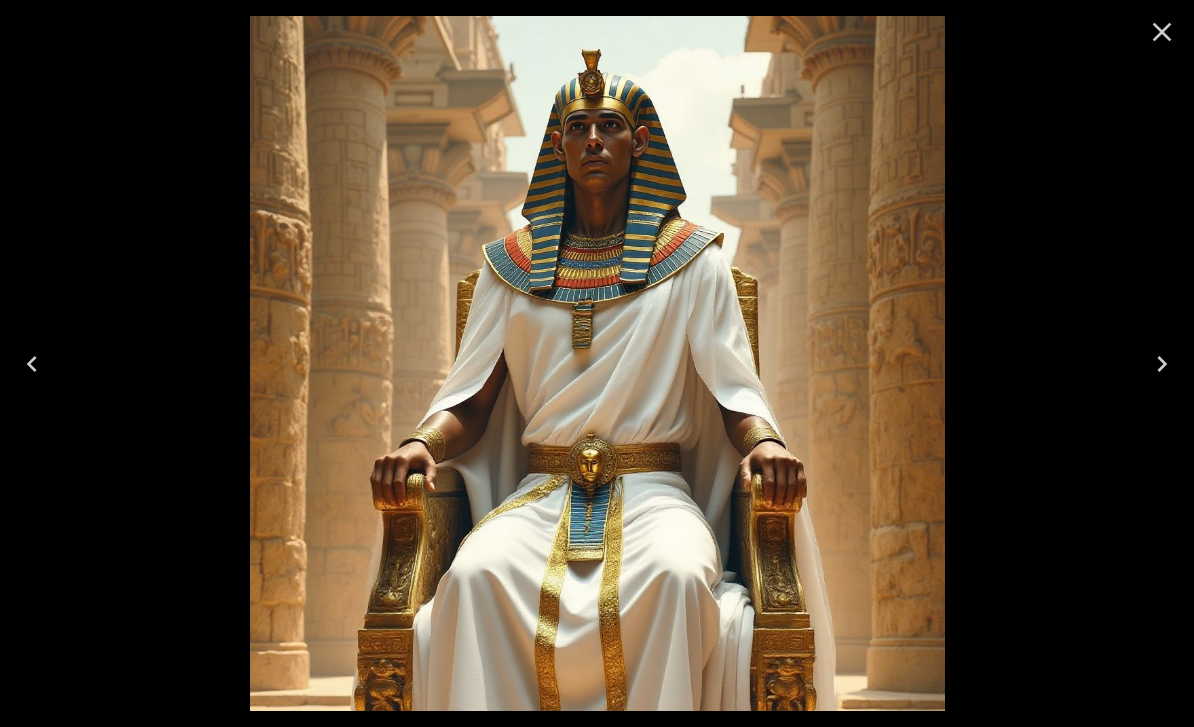 click at bounding box center (32, 364) 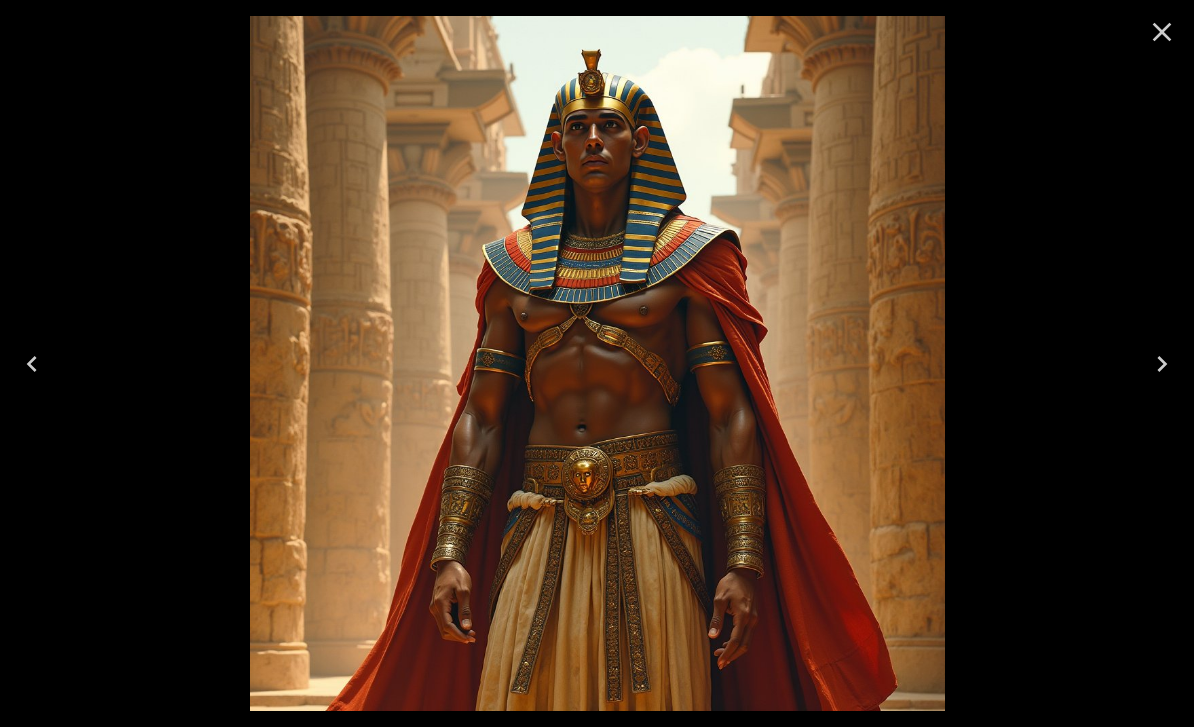 click at bounding box center [1162, 364] 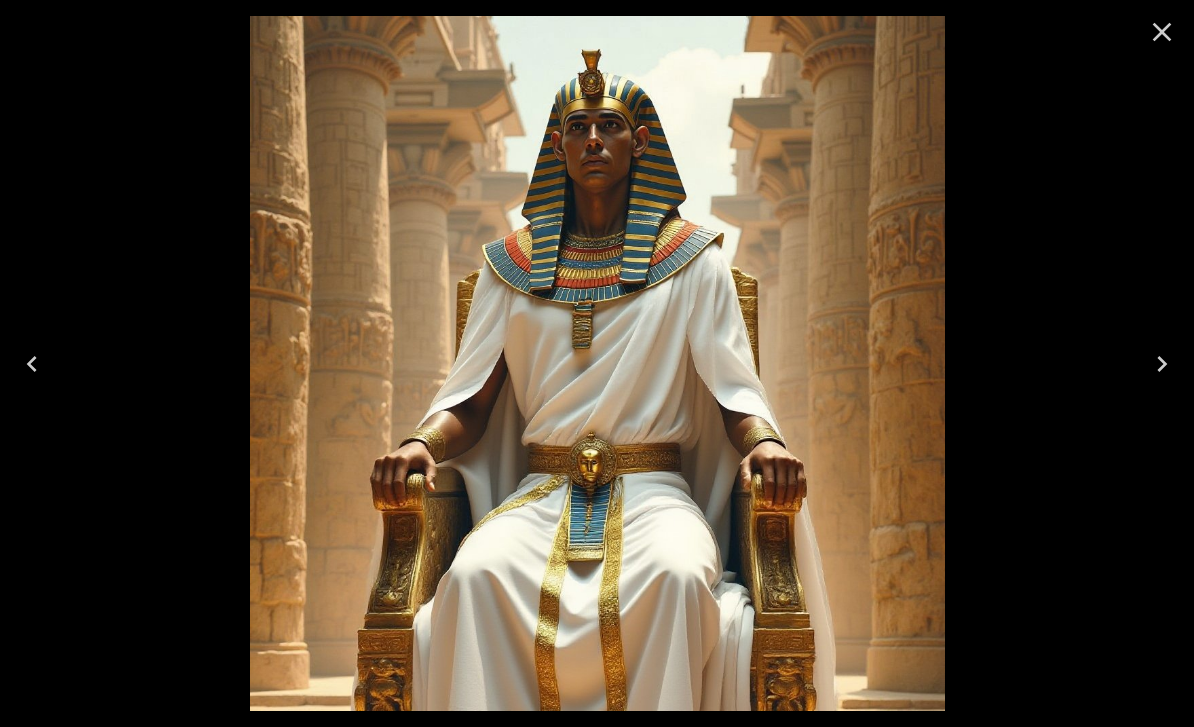 click at bounding box center (32, 364) 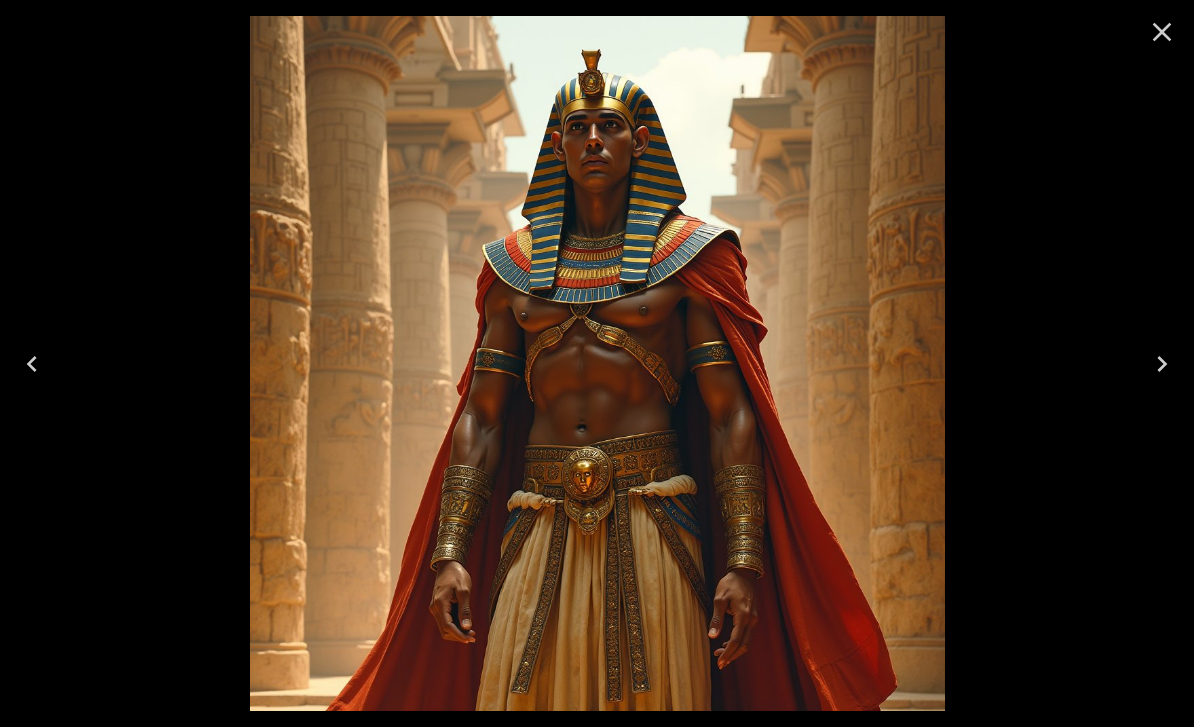 click 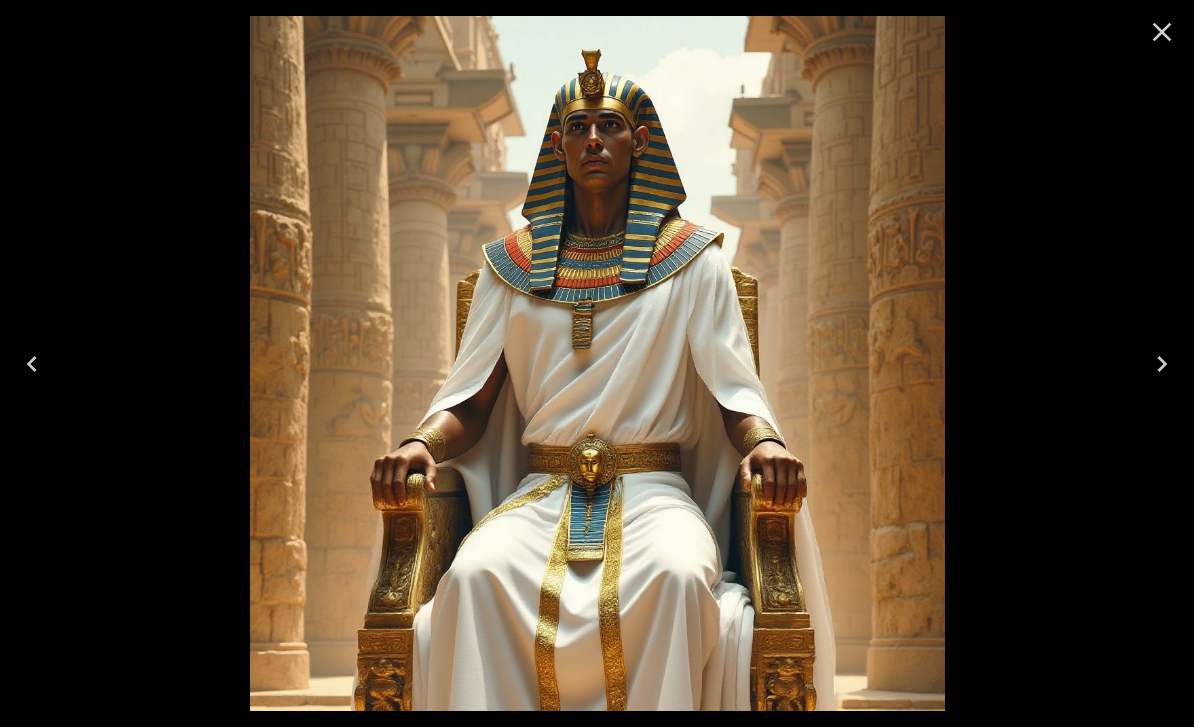 click at bounding box center [32, 364] 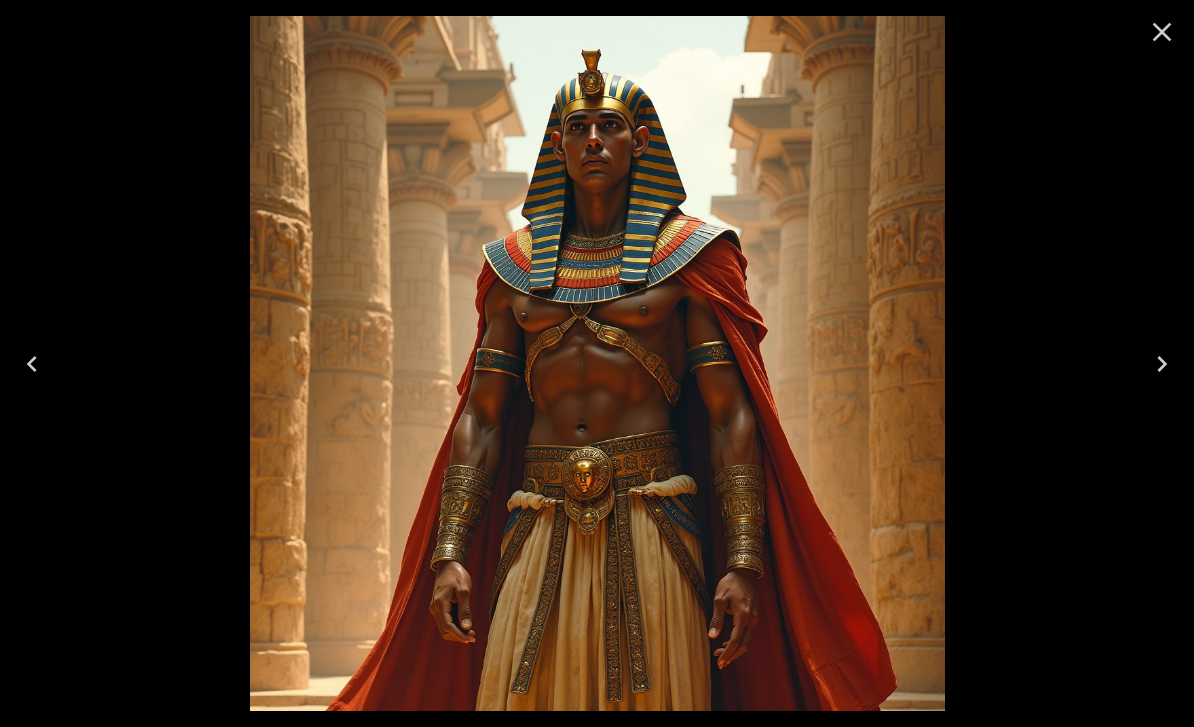 click 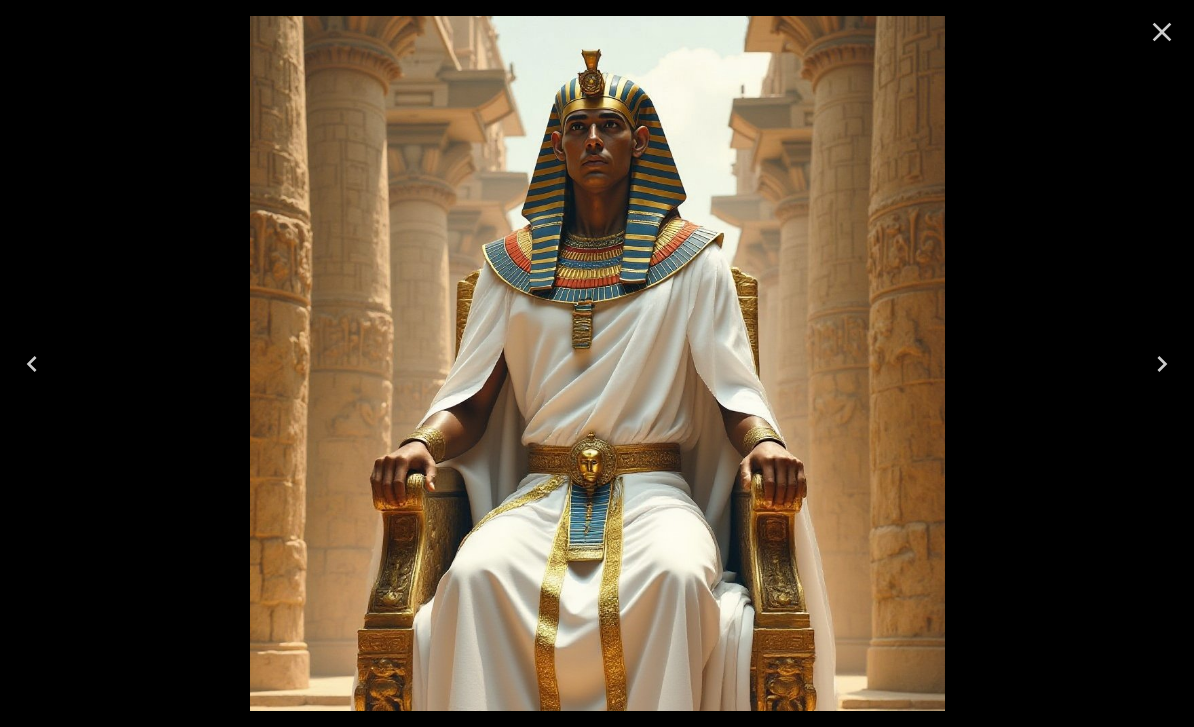 click at bounding box center [32, 364] 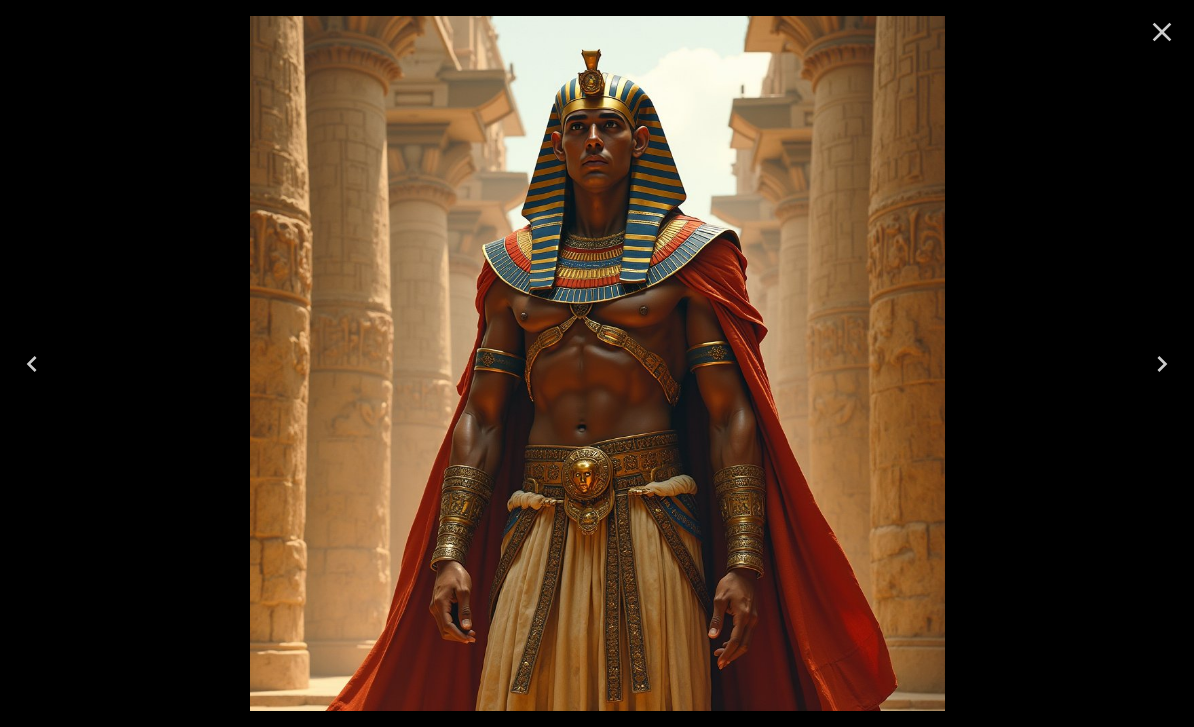 click at bounding box center (1162, 364) 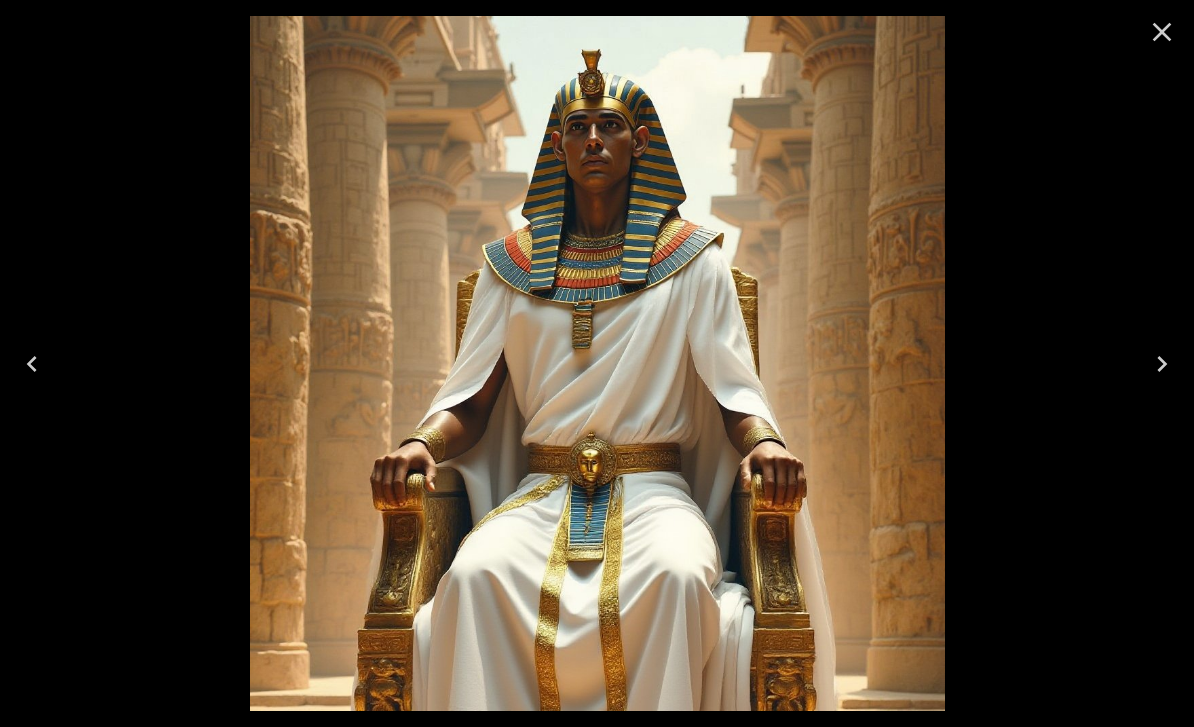 click at bounding box center (32, 364) 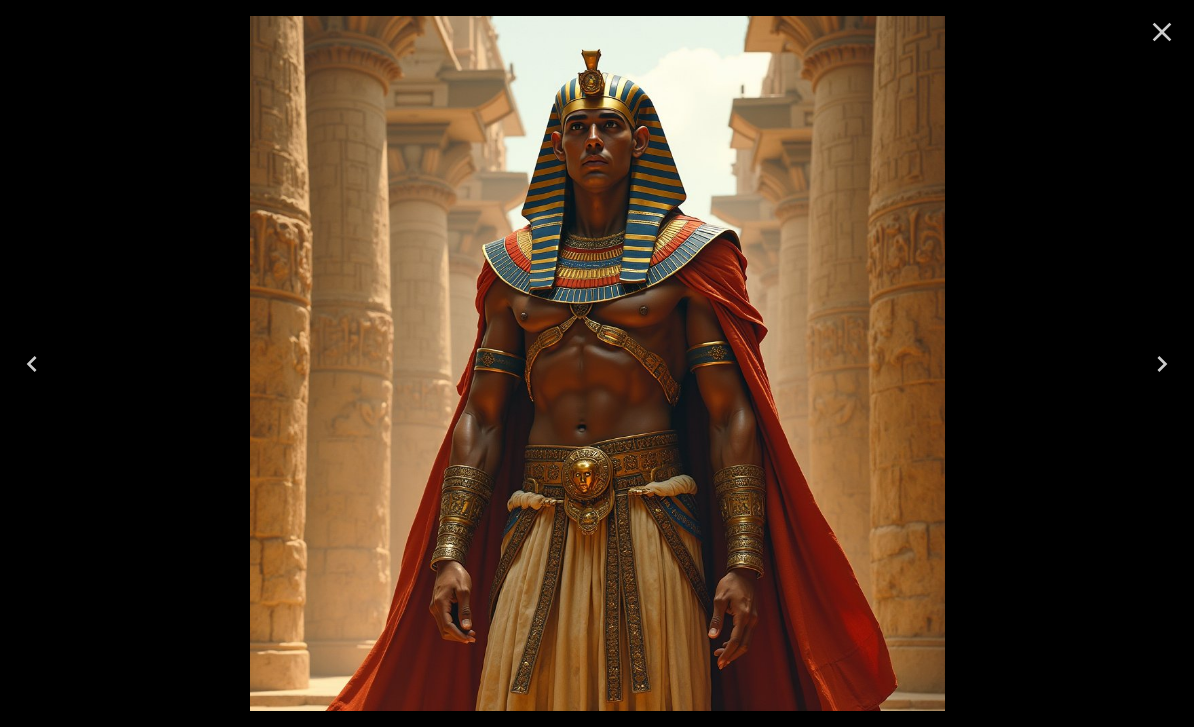click 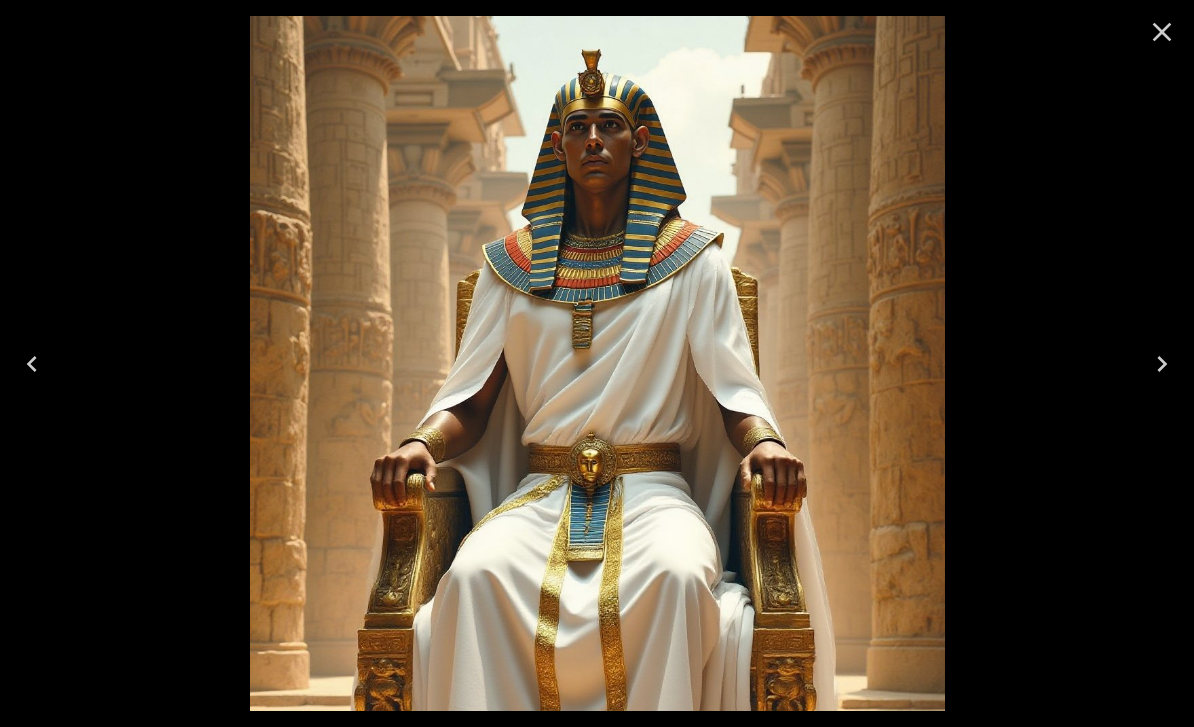 click at bounding box center (32, 364) 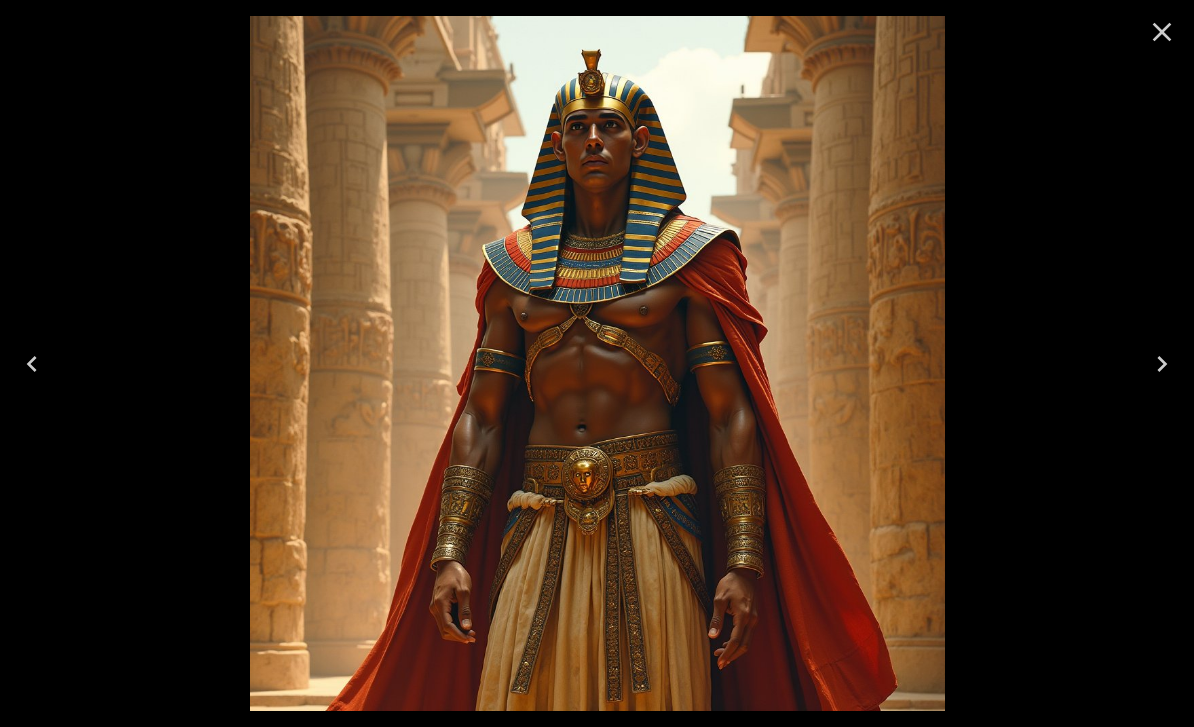 click 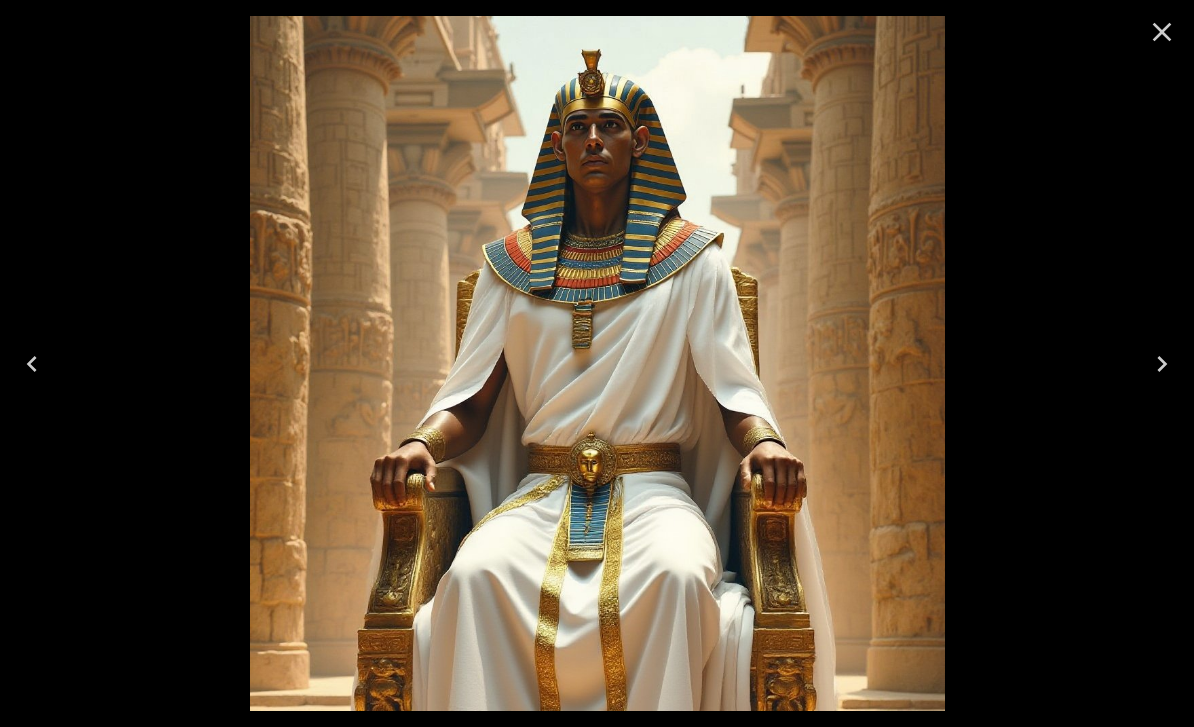 click at bounding box center (32, 364) 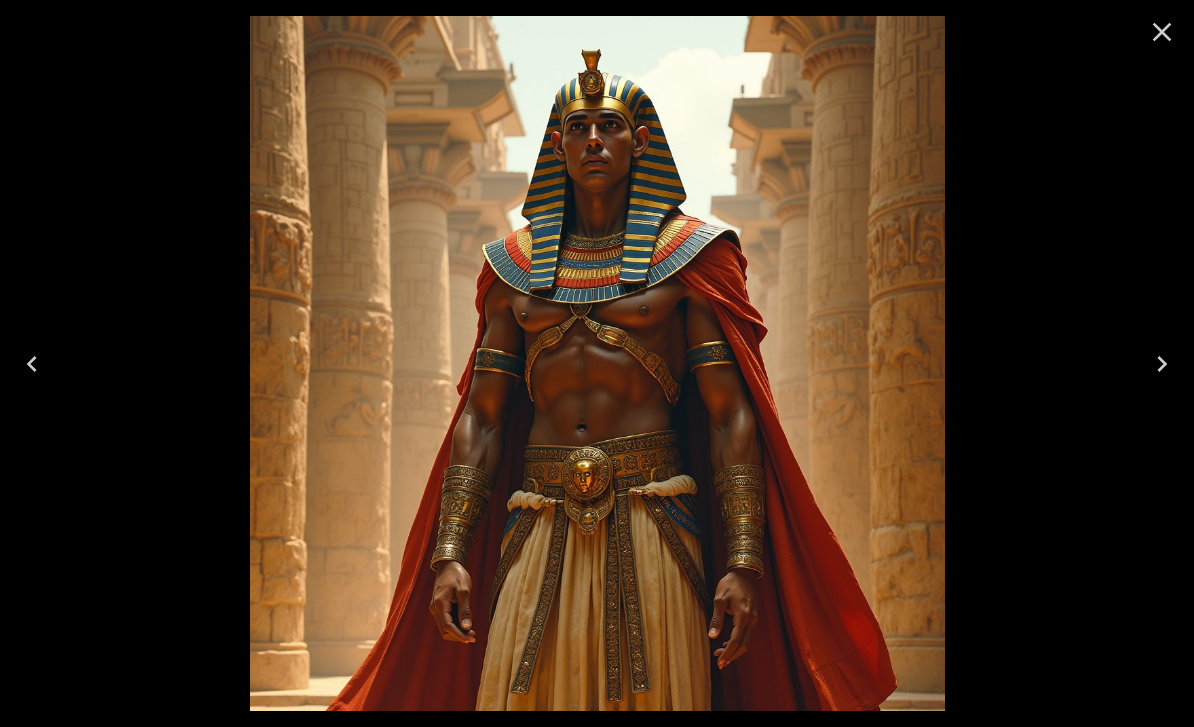 click 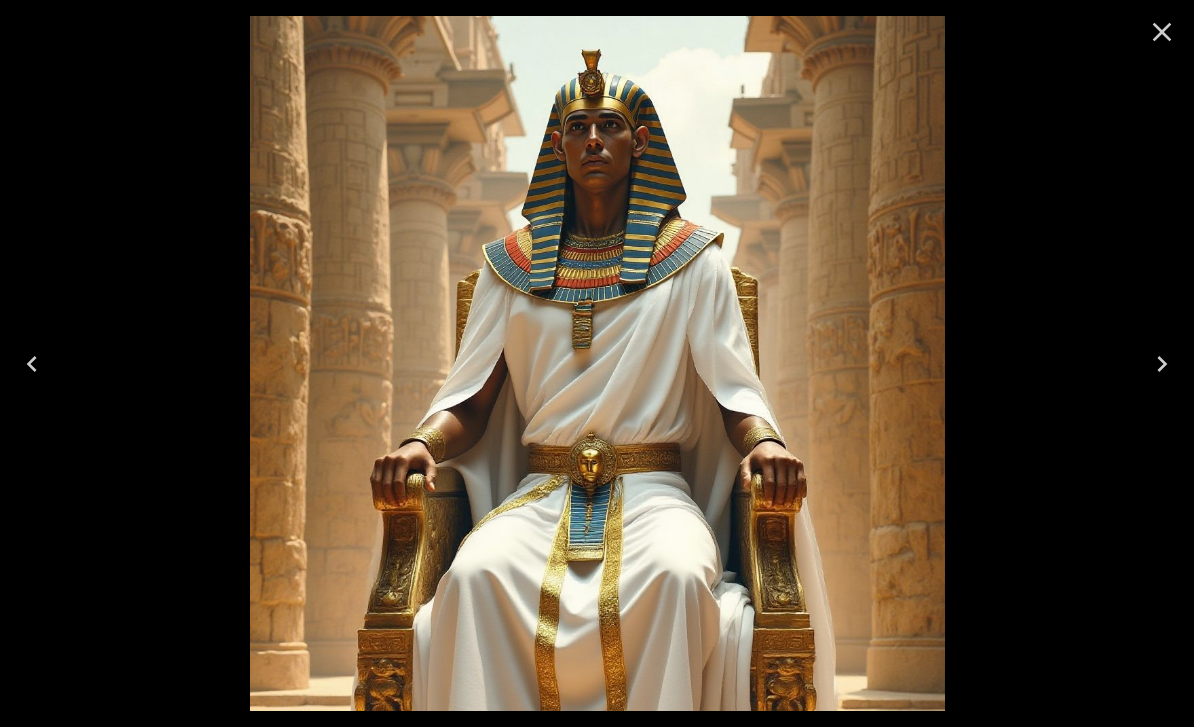 click at bounding box center (32, 364) 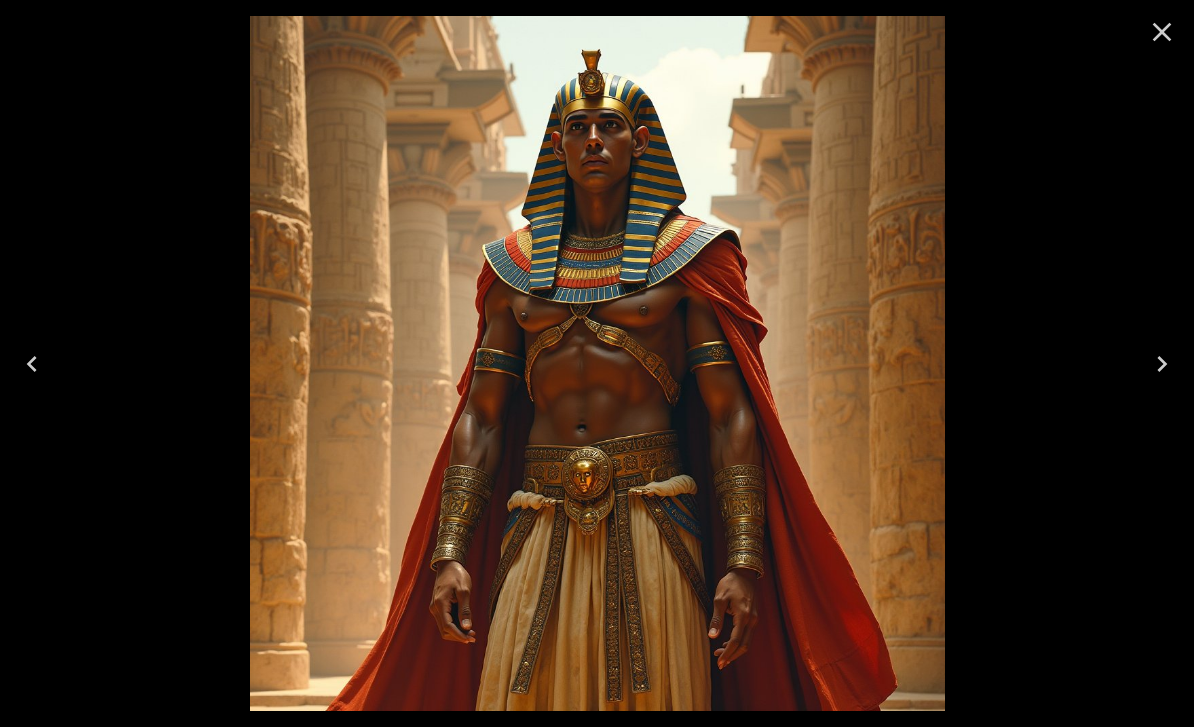 click at bounding box center [1162, 364] 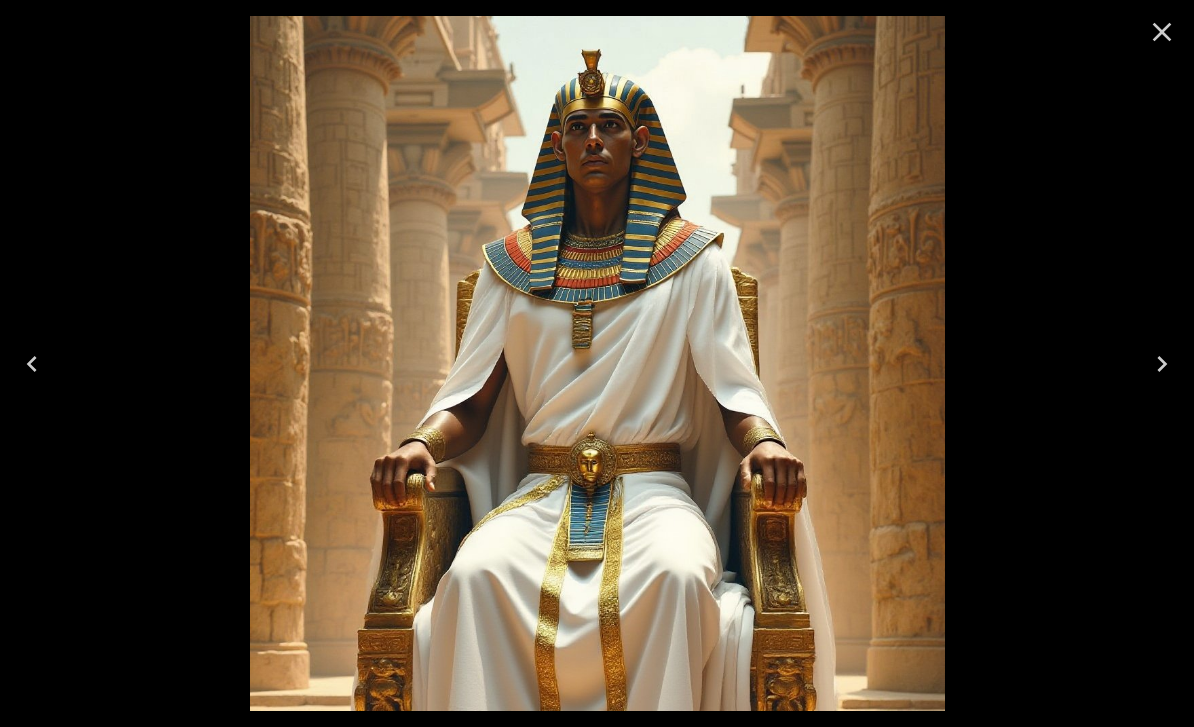 click at bounding box center [32, 364] 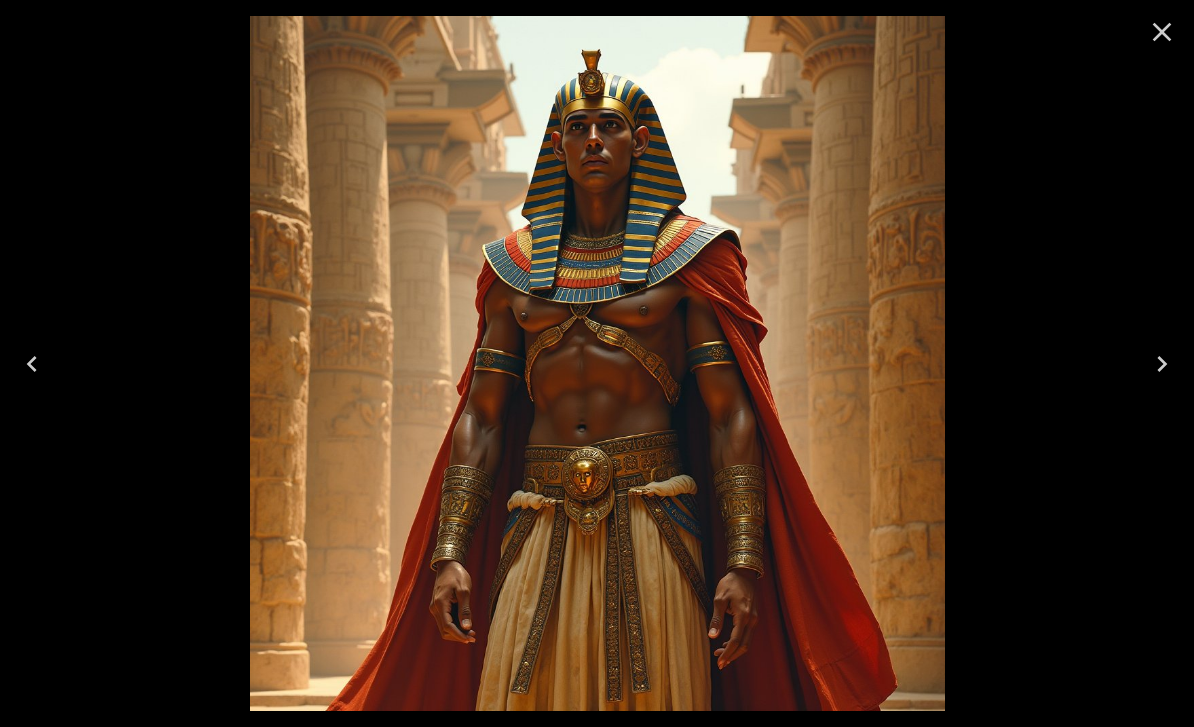 click at bounding box center (1162, 364) 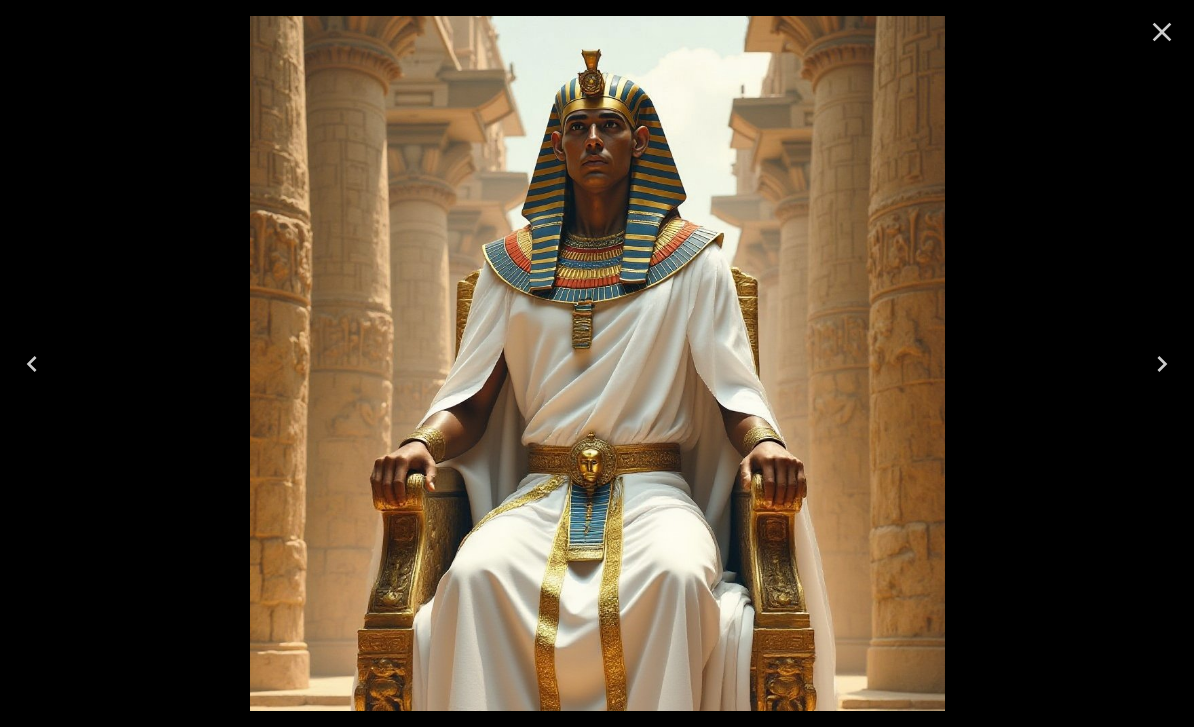 click at bounding box center [32, 364] 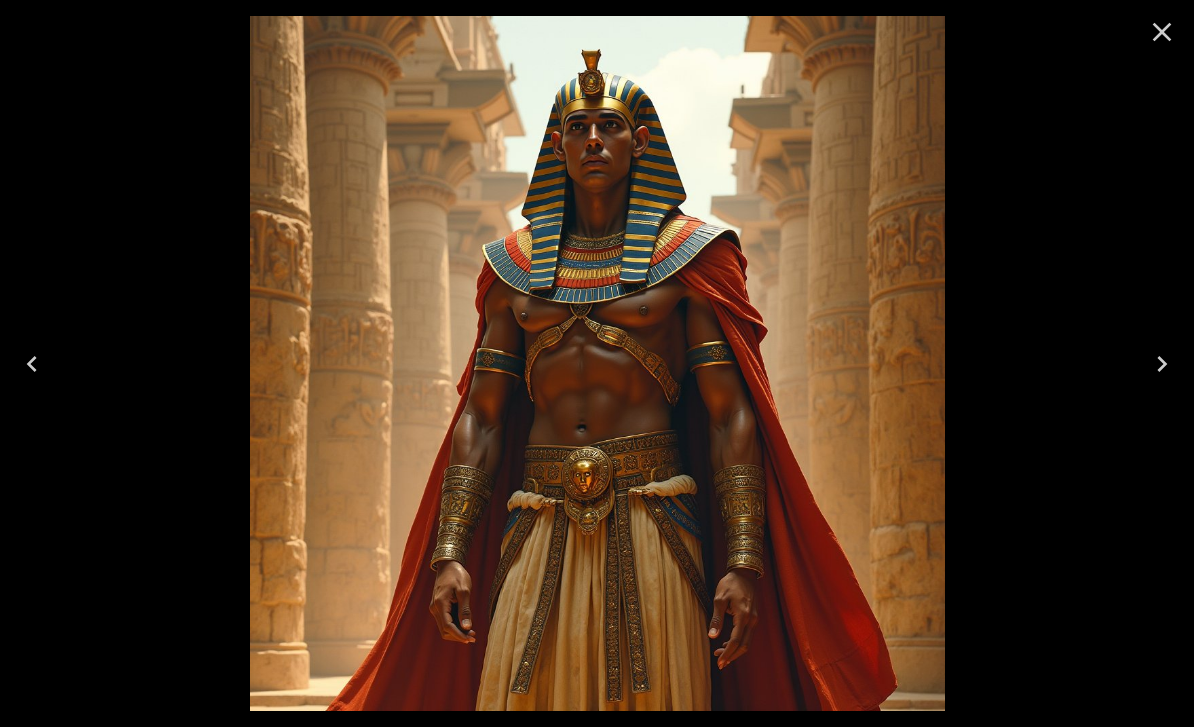 click at bounding box center (1162, 364) 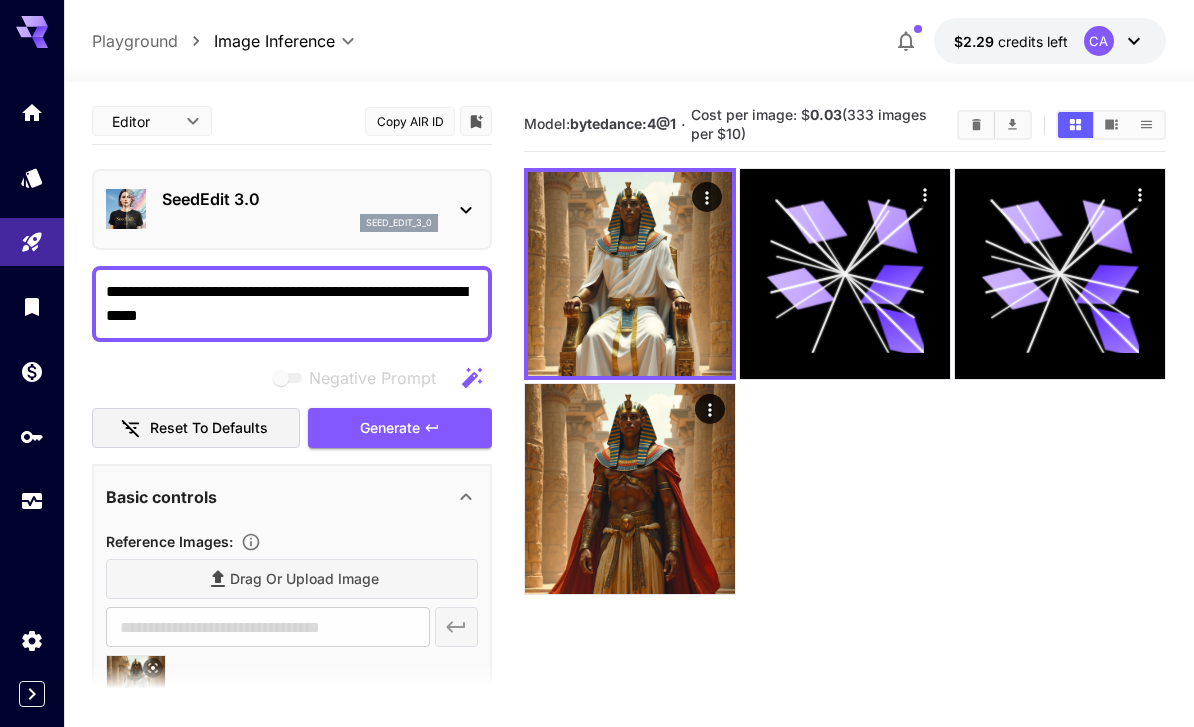 scroll, scrollTop: 0, scrollLeft: 0, axis: both 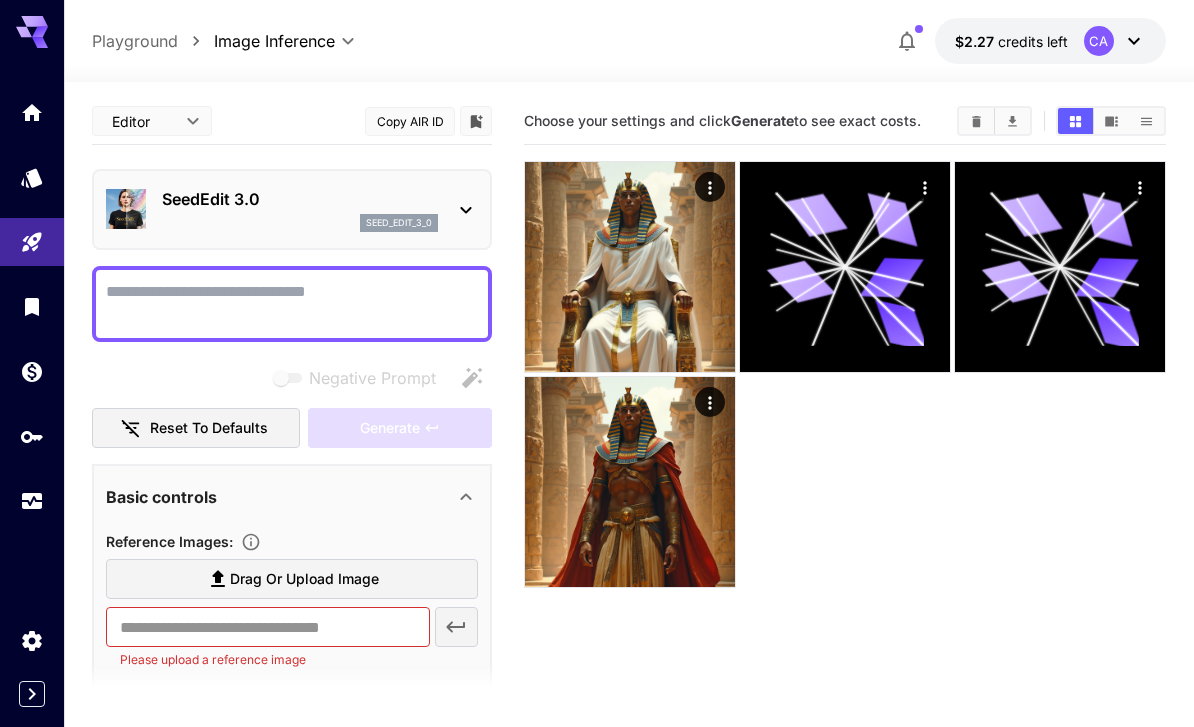 click at bounding box center [630, 267] 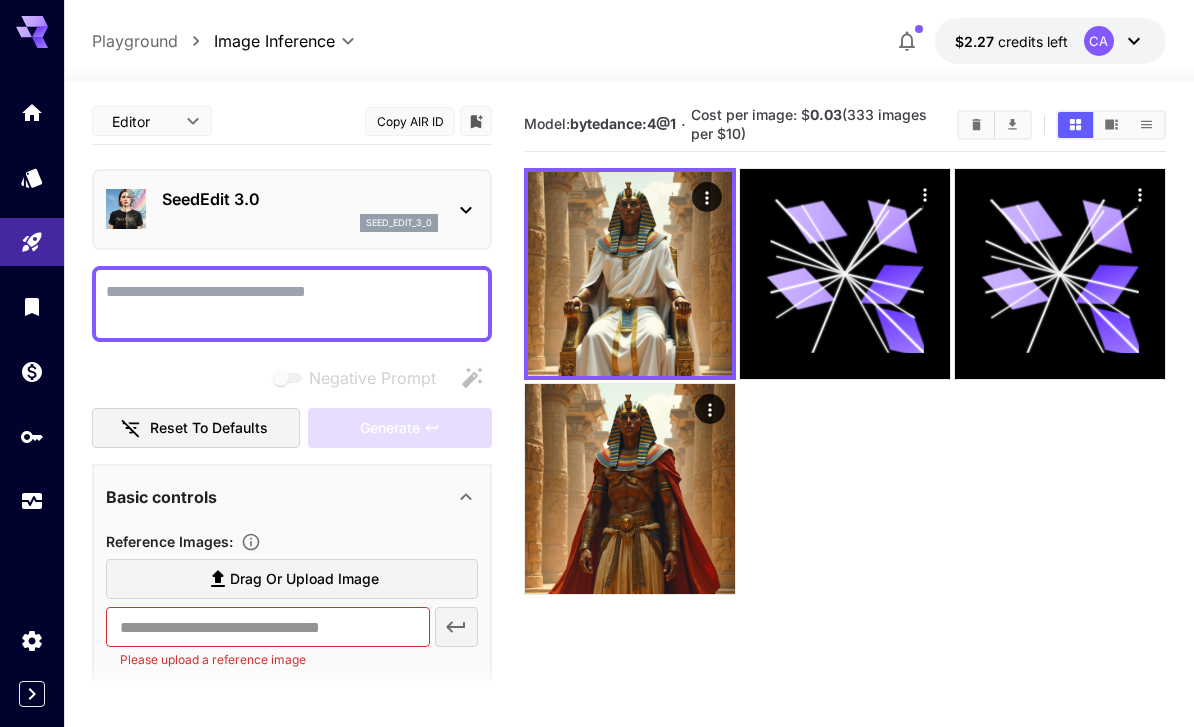 click 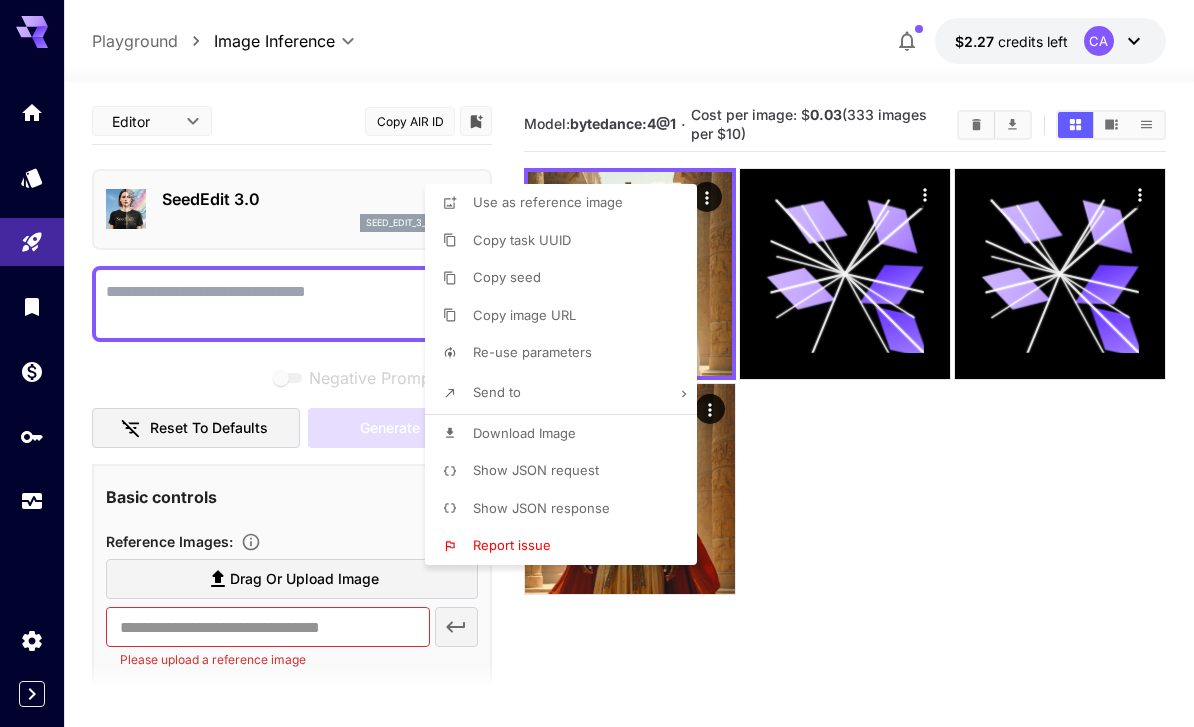 click on "Use as reference image" at bounding box center (548, 202) 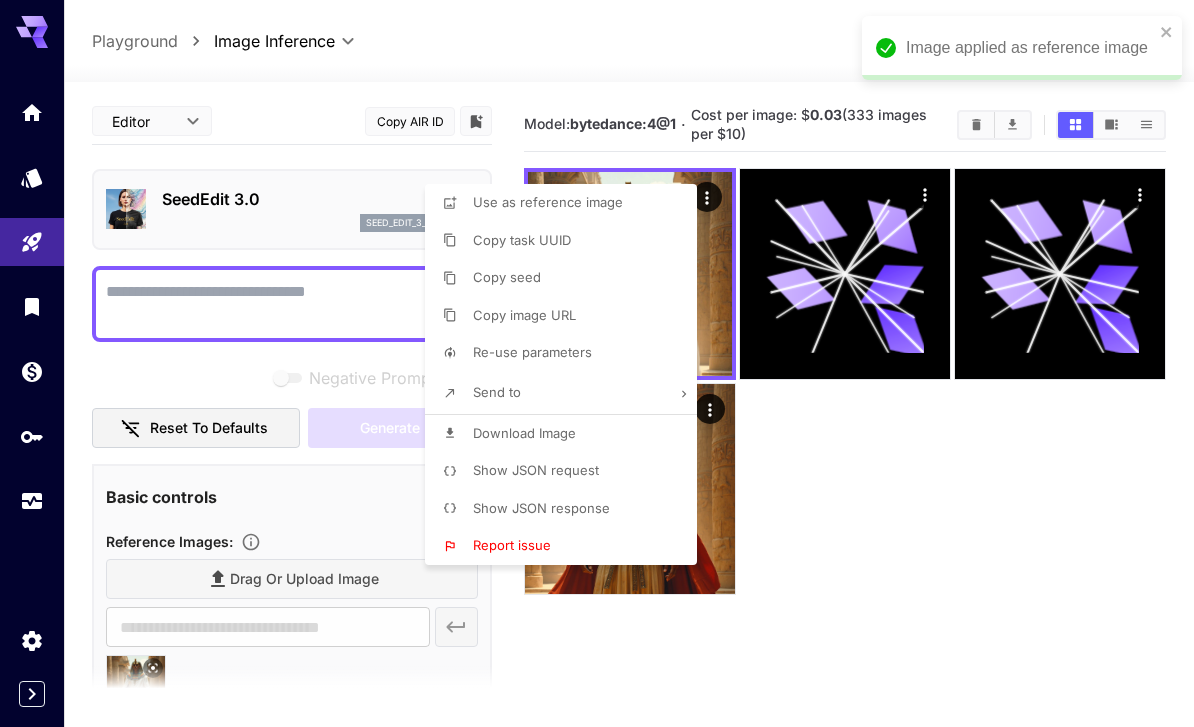 click at bounding box center [597, 363] 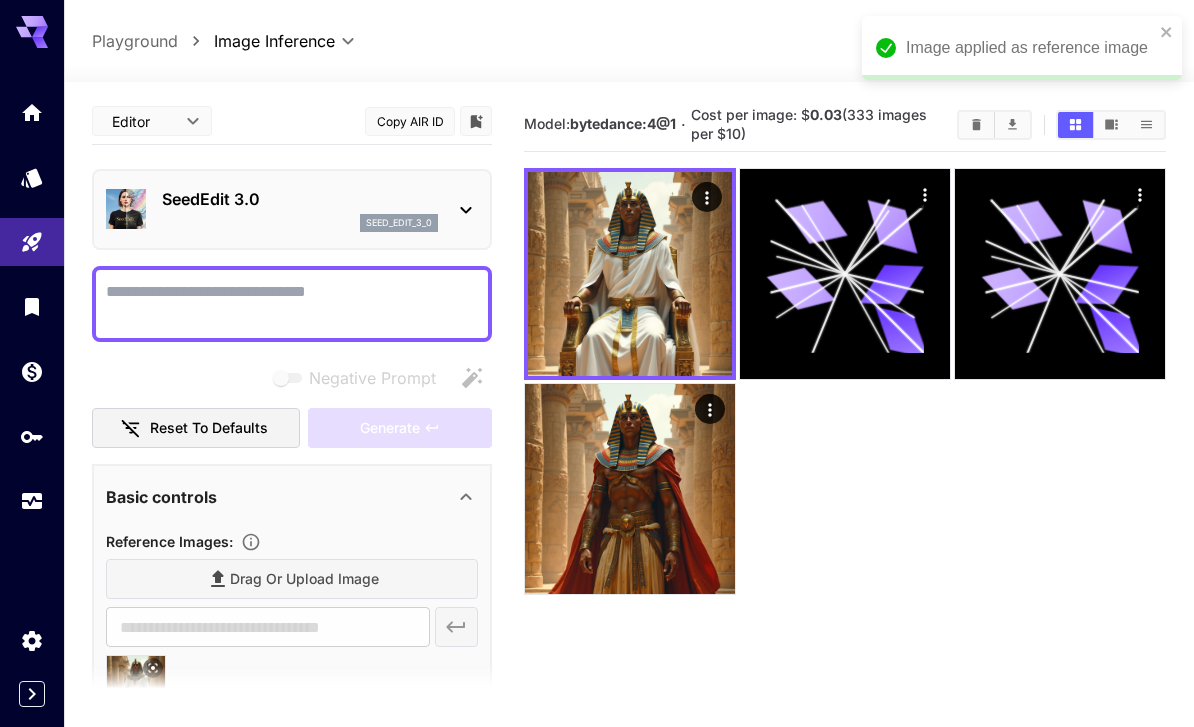 click on "Negative Prompt" at bounding box center [292, 304] 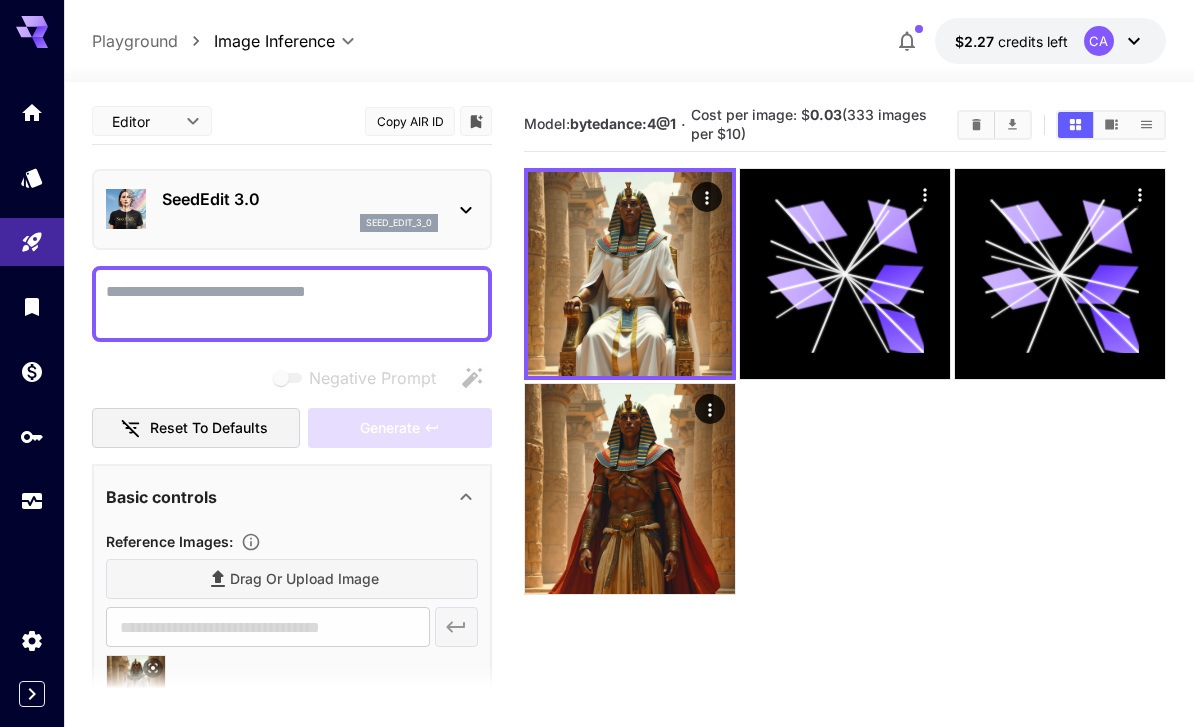 click on "**********" at bounding box center (629, 41) 